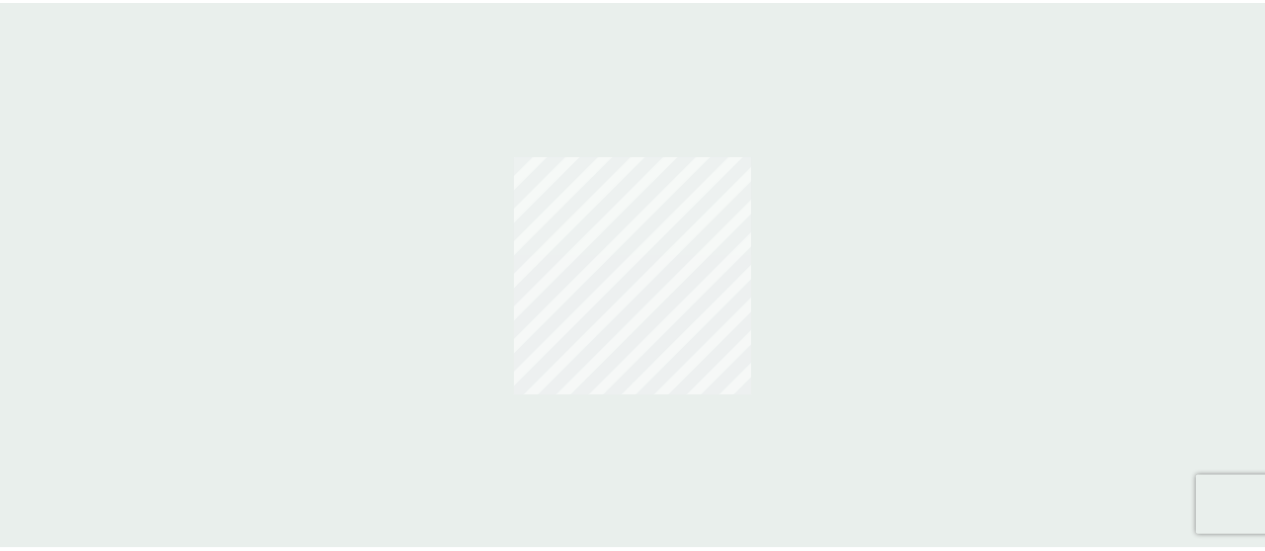 scroll, scrollTop: 0, scrollLeft: 0, axis: both 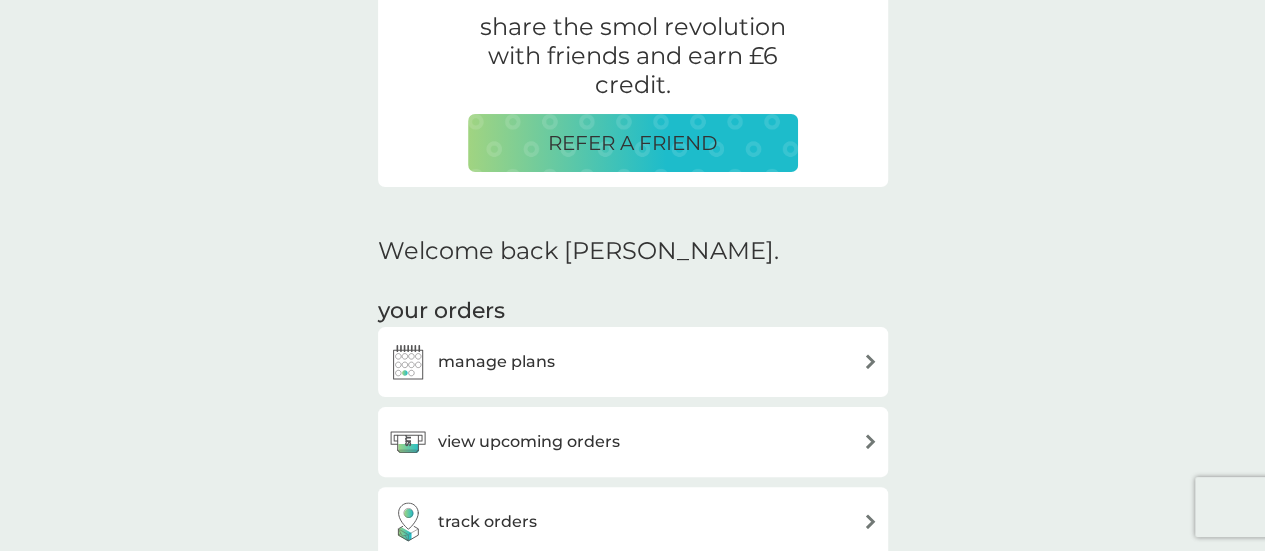 click on "manage plans" at bounding box center (633, 362) 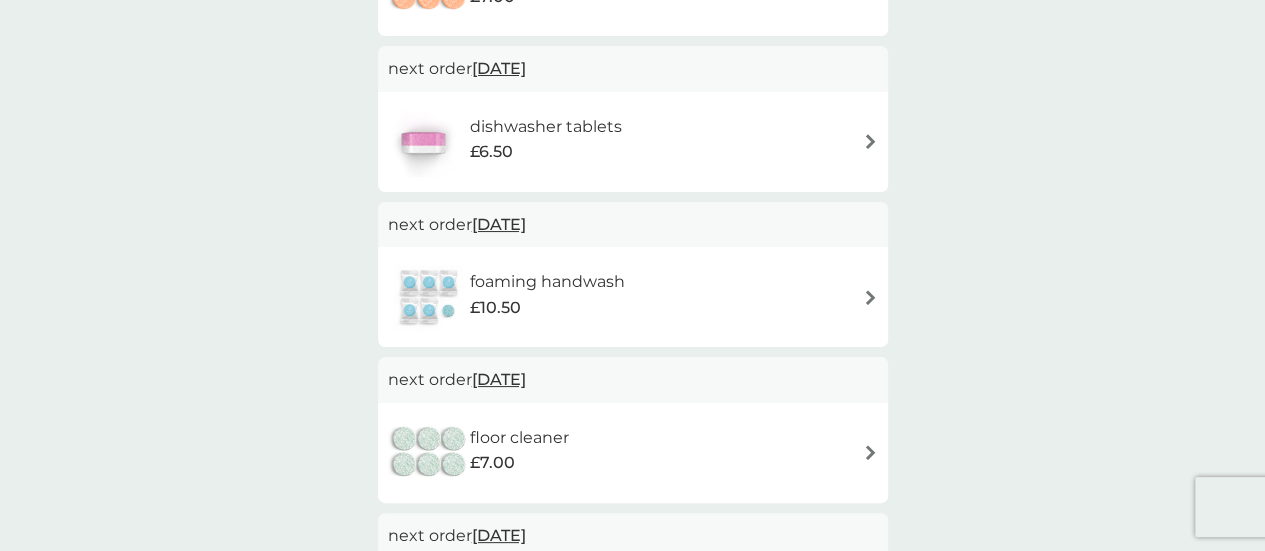 scroll, scrollTop: 400, scrollLeft: 0, axis: vertical 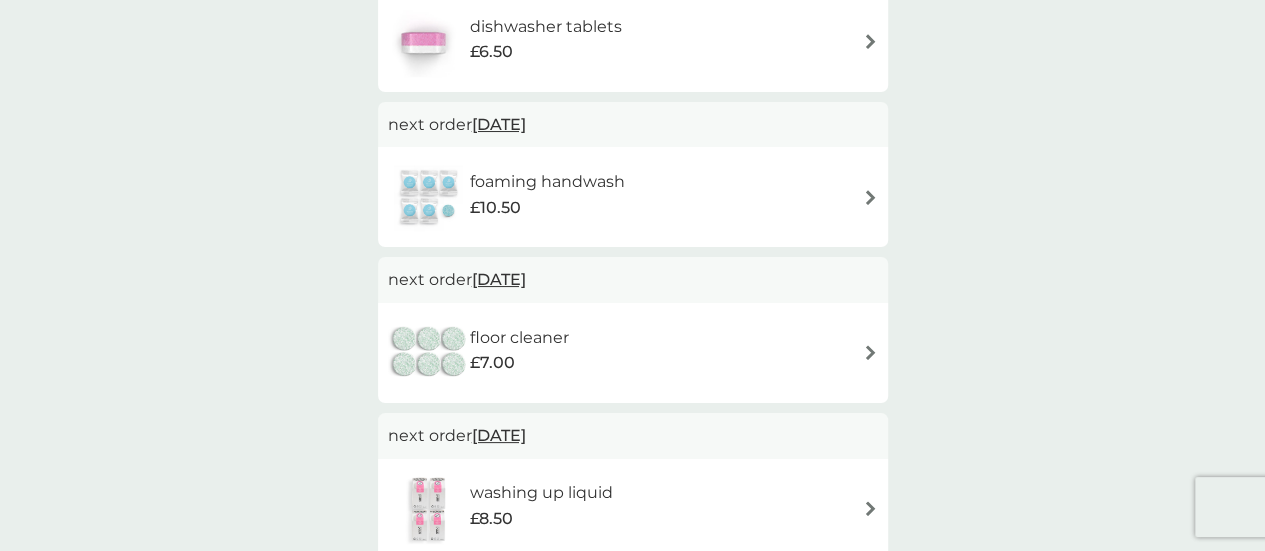 click on "floor cleaner £7.00" at bounding box center [633, 353] 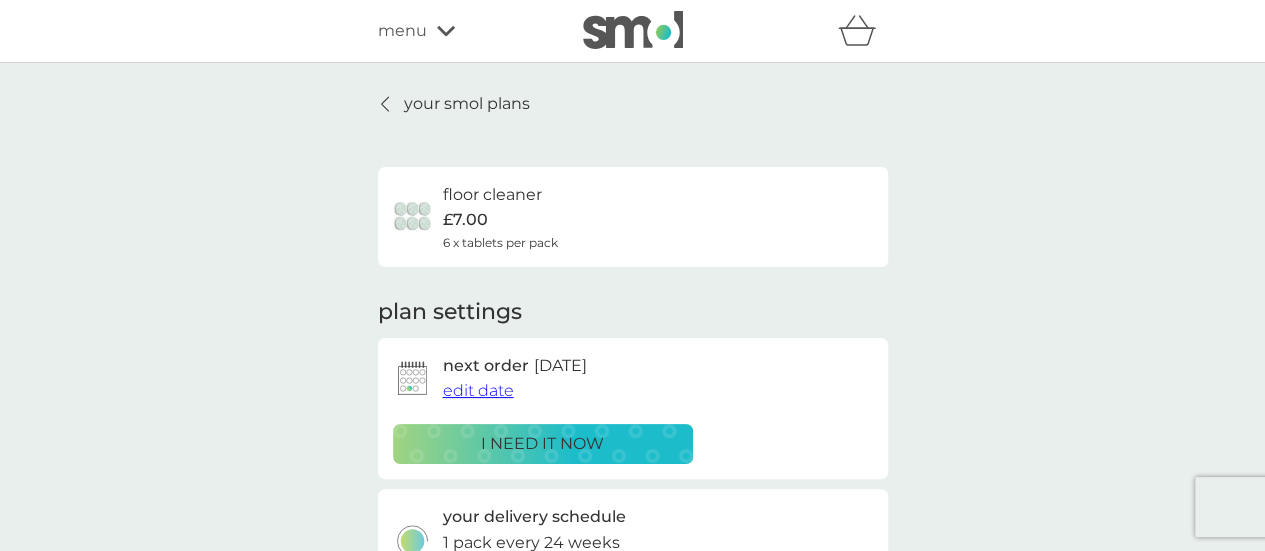 scroll, scrollTop: 100, scrollLeft: 0, axis: vertical 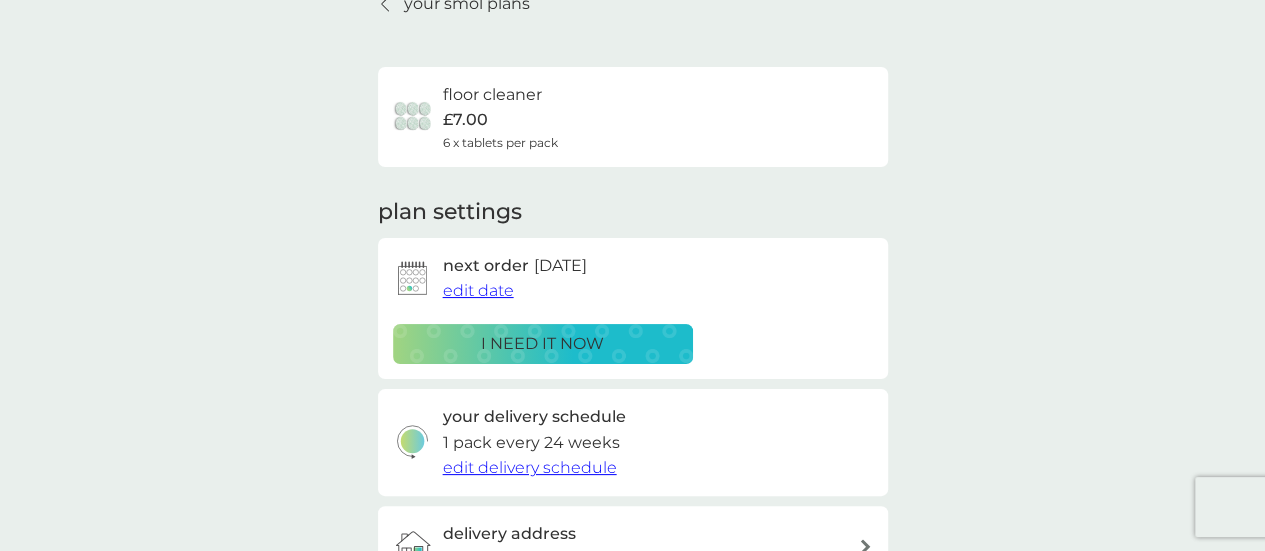 click on "i need it now" at bounding box center [543, 344] 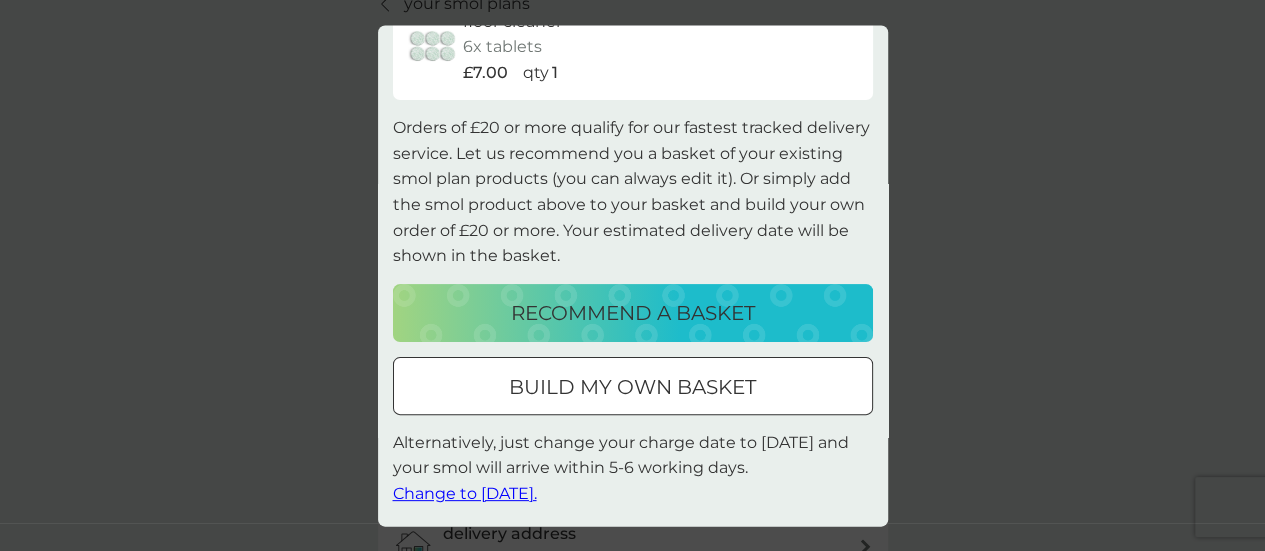scroll, scrollTop: 0, scrollLeft: 0, axis: both 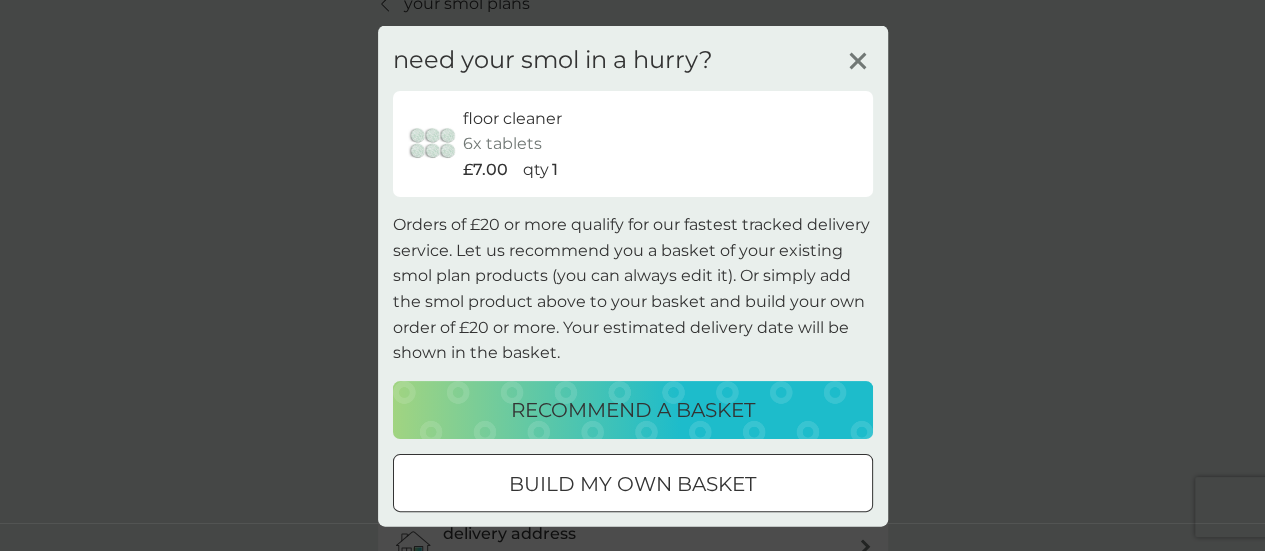 click on "need your smol in a hurry? floor cleaner 6x tablets £7.00 qty 1 Orders of £20 or more qualify for our fastest tracked delivery service. Let us recommend you a basket of your existing smol plan products (you can always edit it). Or simply add the smol product above to your basket and build your own order of £20 or more. Your estimated delivery date will be shown in the basket. recommend a basket build my own basket Alternatively, just change your charge date to [DATE] and your smol will arrive within 5-6 working days.   Change to [DATE]." at bounding box center [632, 275] 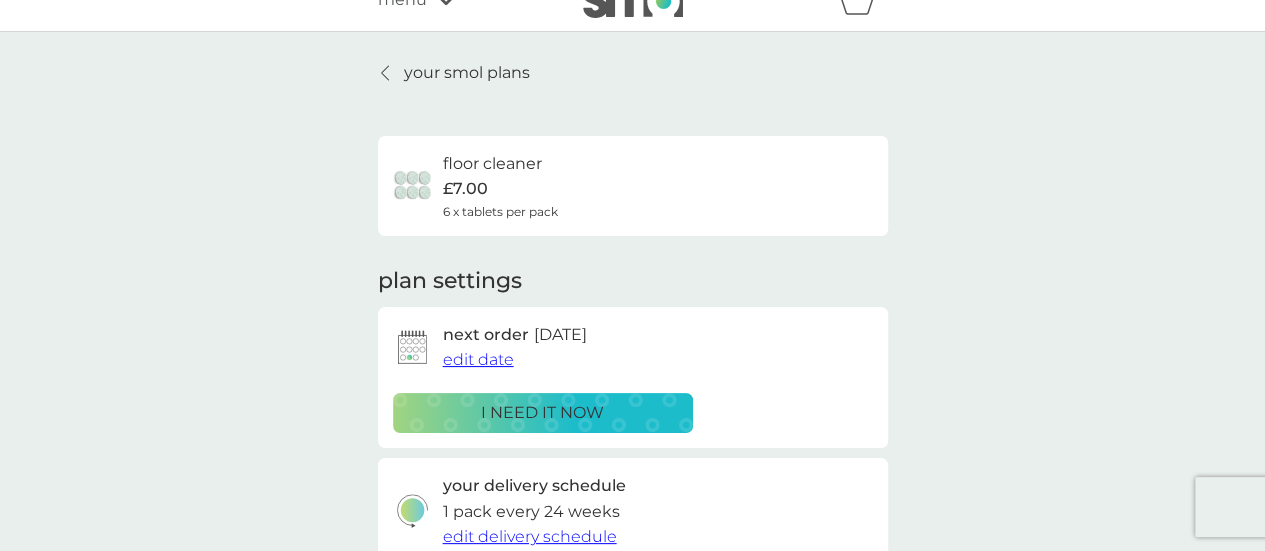 scroll, scrollTop: 0, scrollLeft: 0, axis: both 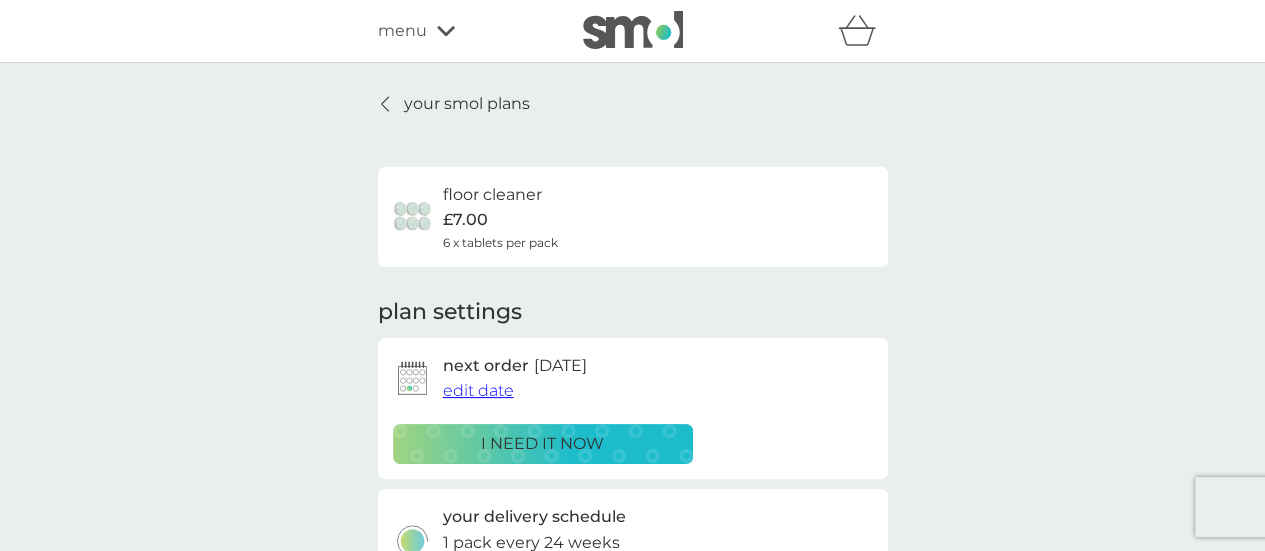 click on "your smol plans" at bounding box center [467, 104] 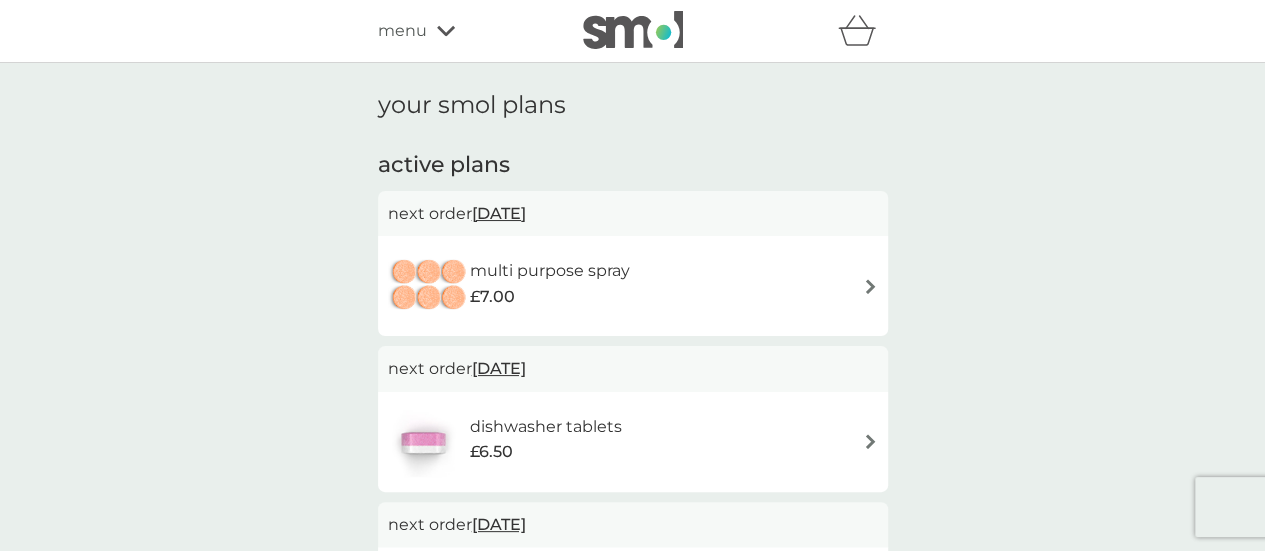 click on "menu" at bounding box center (402, 31) 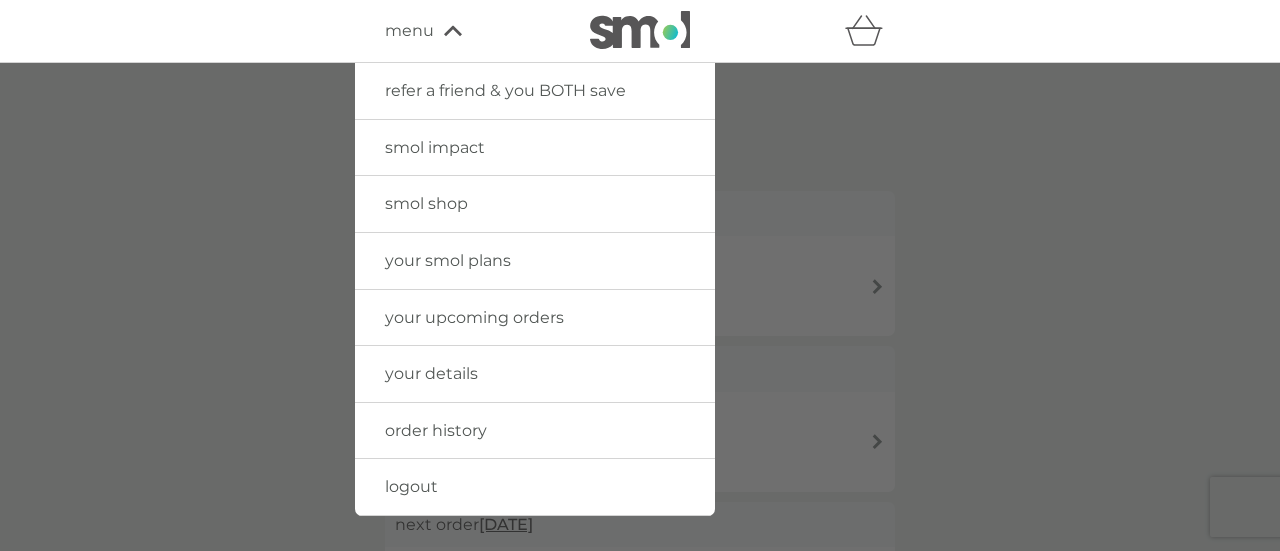 click on "your upcoming orders" at bounding box center (474, 317) 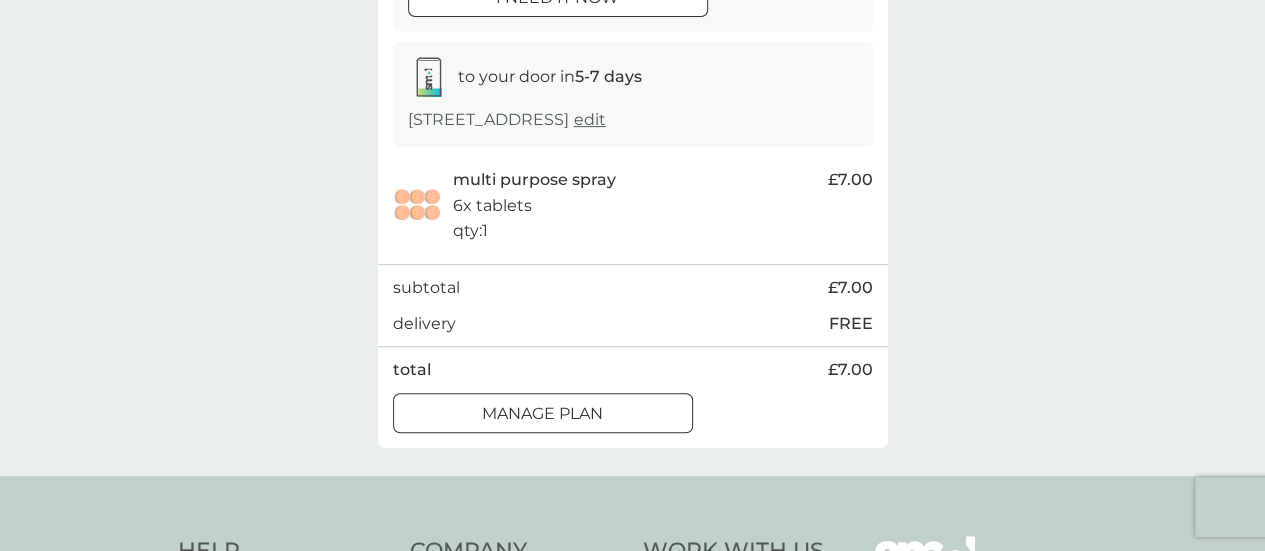 scroll, scrollTop: 0, scrollLeft: 0, axis: both 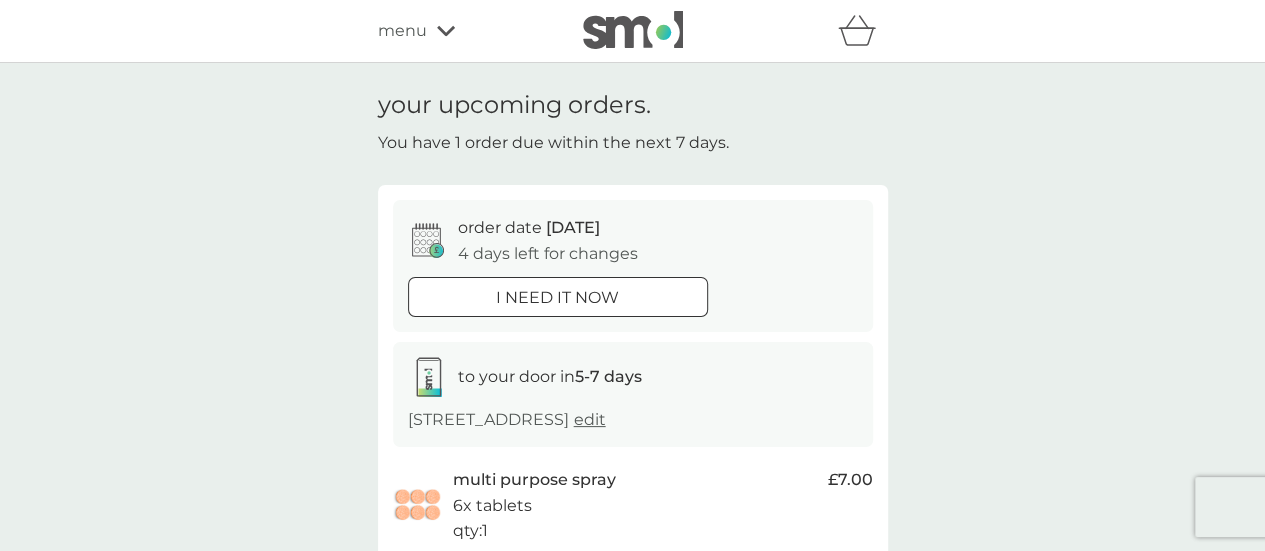 click on "menu" at bounding box center [463, 31] 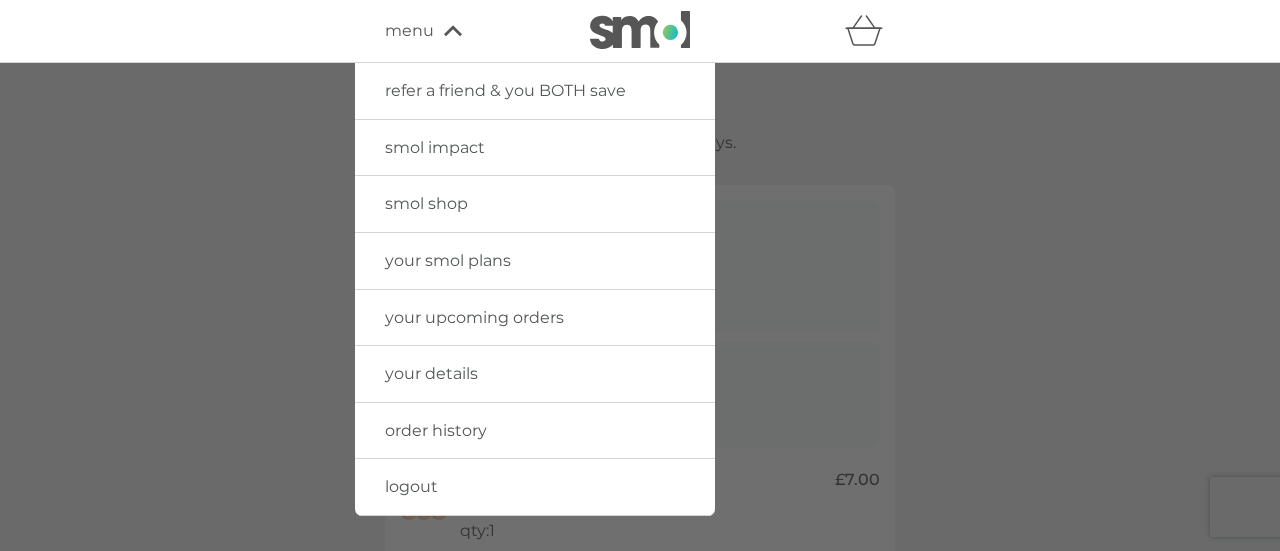 click on "your smol plans" at bounding box center [448, 260] 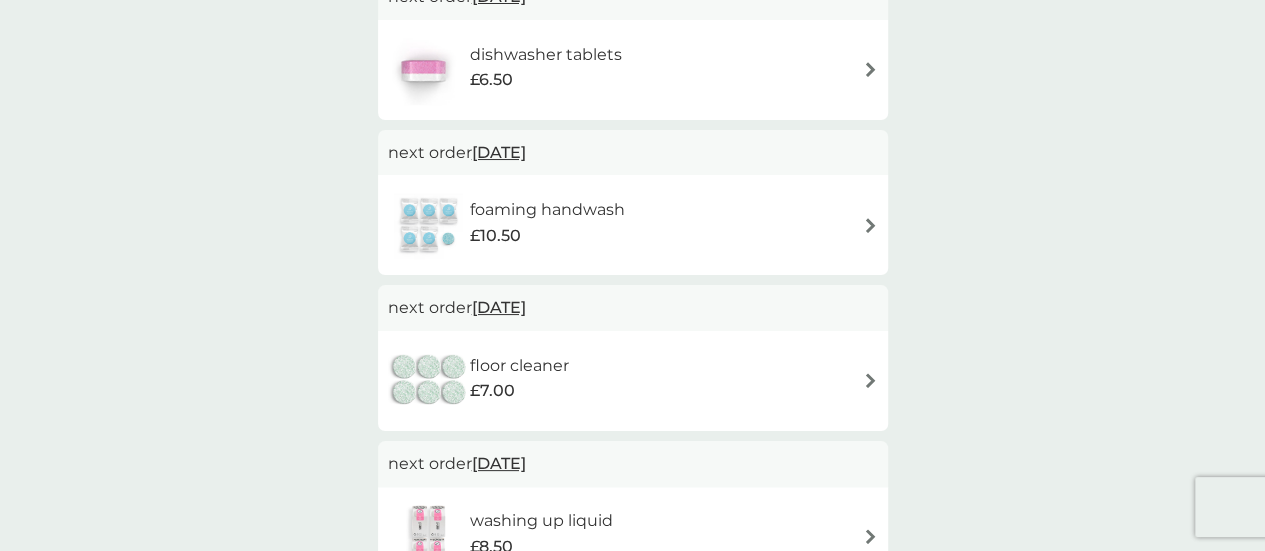 scroll, scrollTop: 400, scrollLeft: 0, axis: vertical 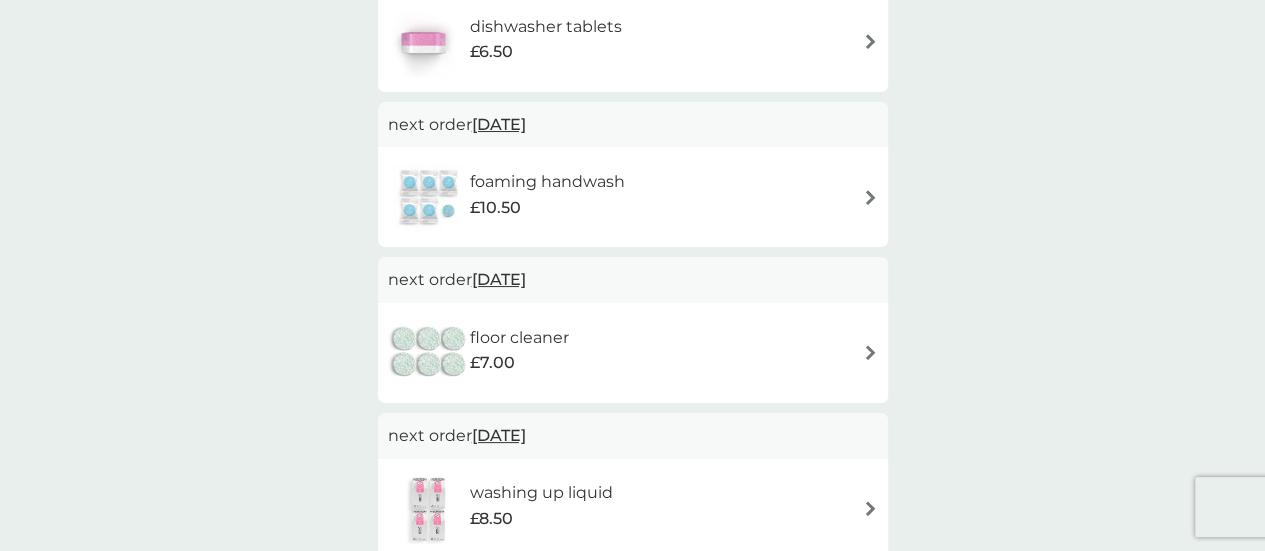 click at bounding box center (870, 352) 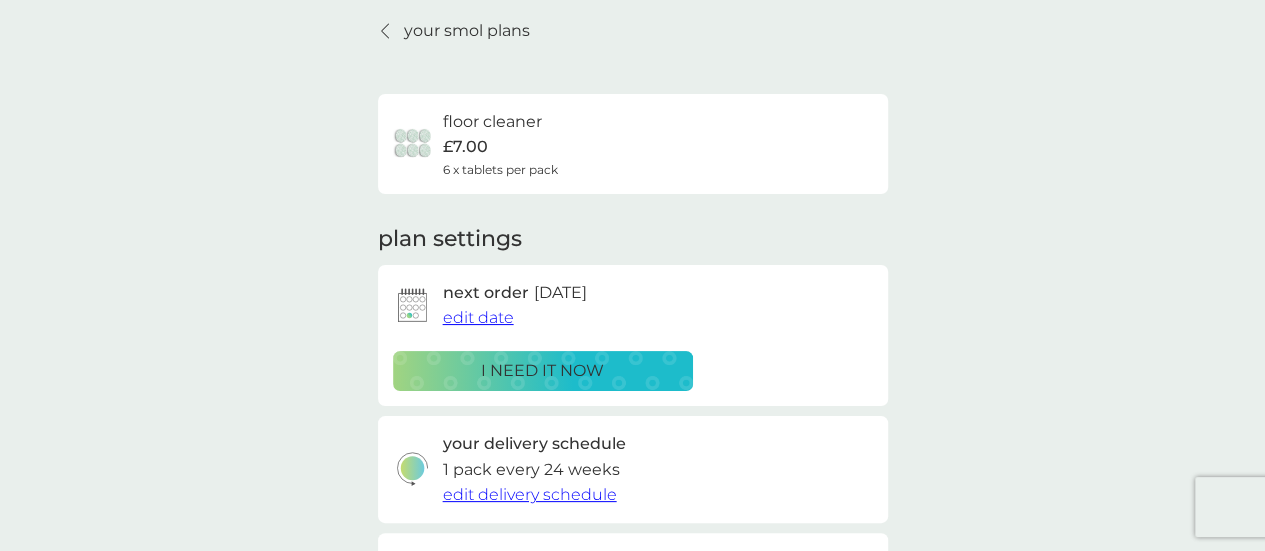 scroll, scrollTop: 100, scrollLeft: 0, axis: vertical 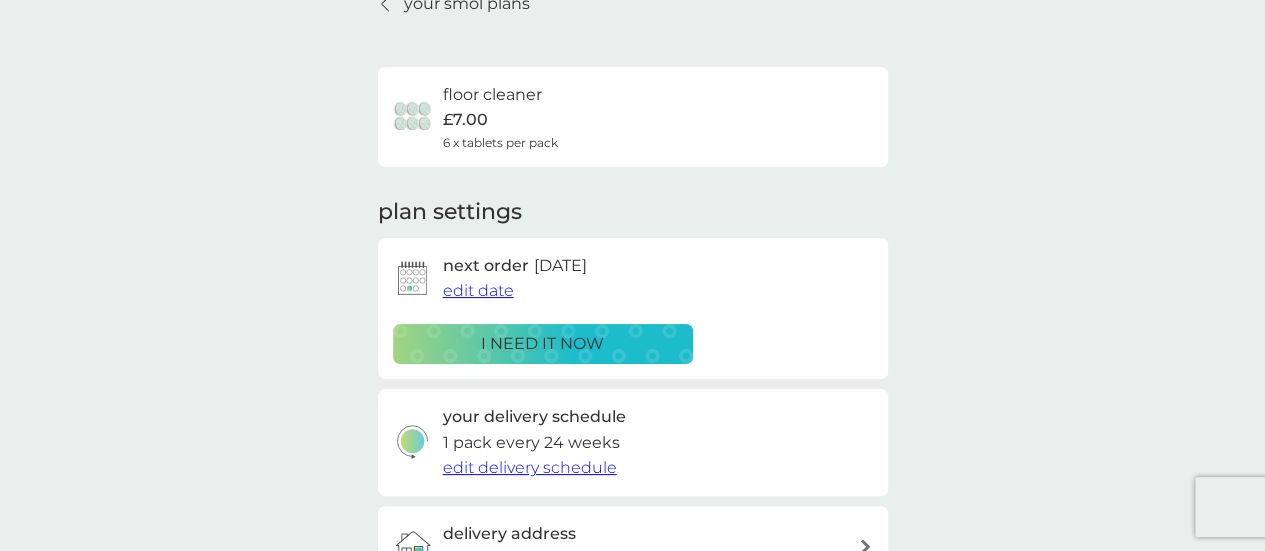 click on "edit date" at bounding box center (478, 290) 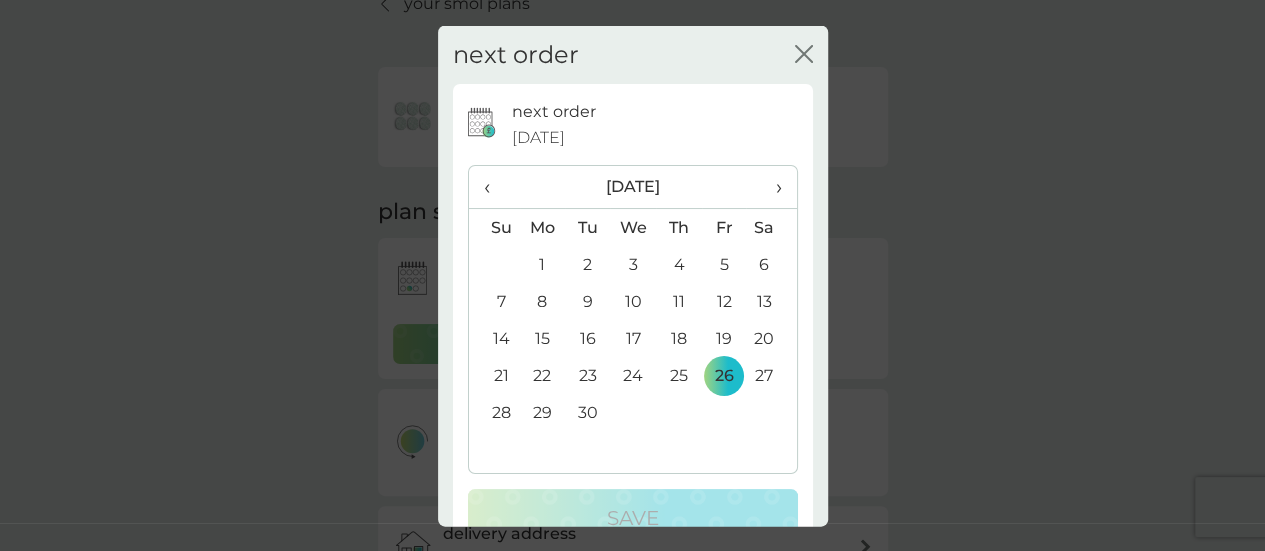 click on "close" 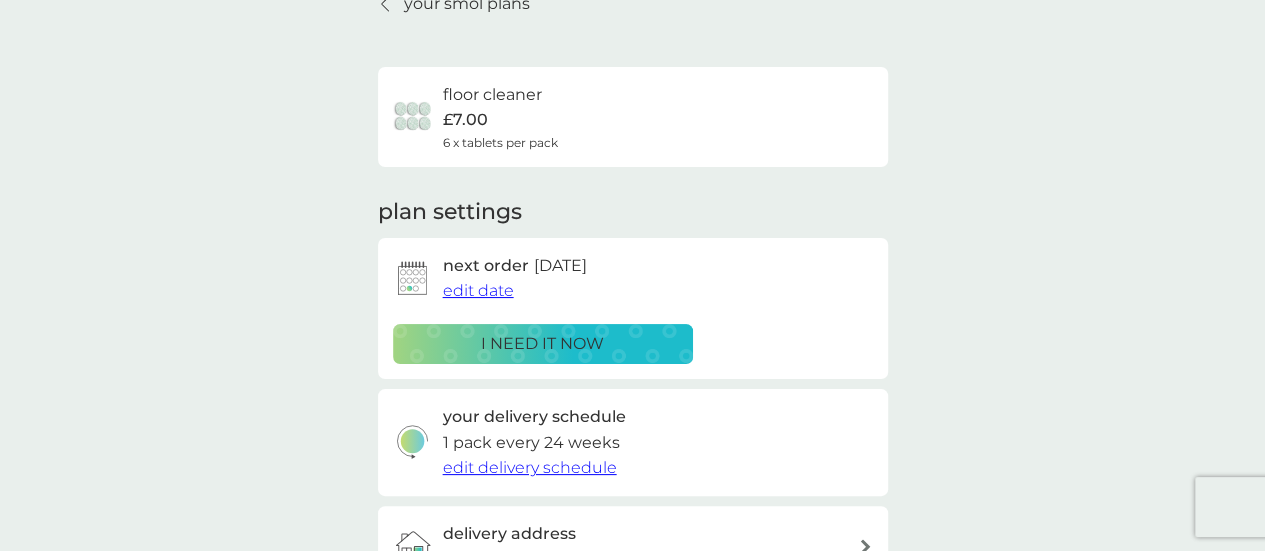 scroll, scrollTop: 200, scrollLeft: 0, axis: vertical 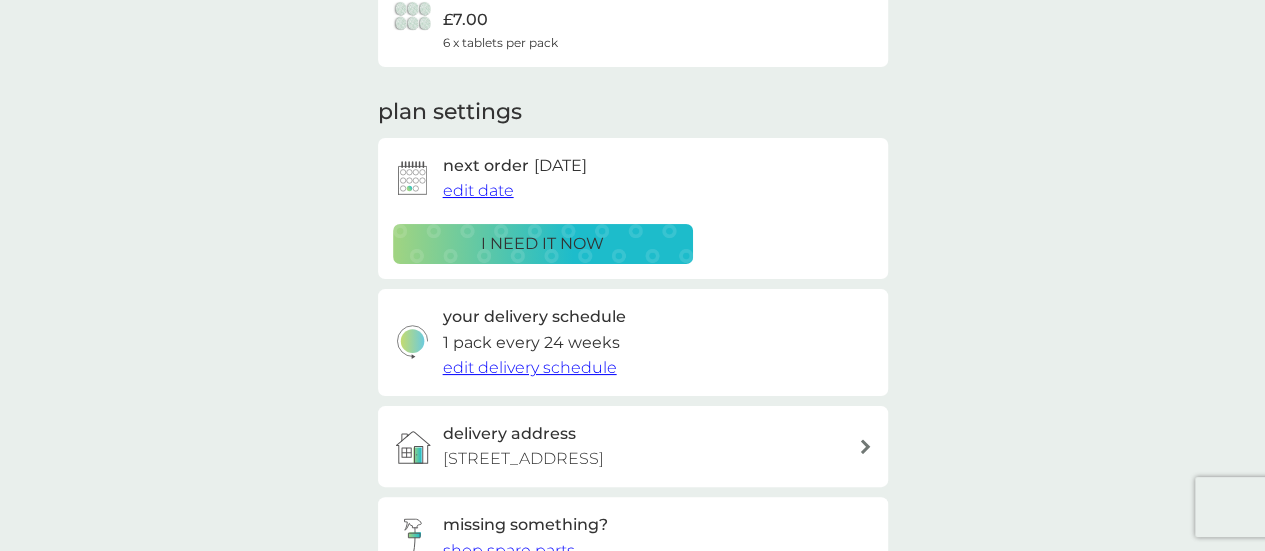 click on "edit delivery schedule" at bounding box center [530, 367] 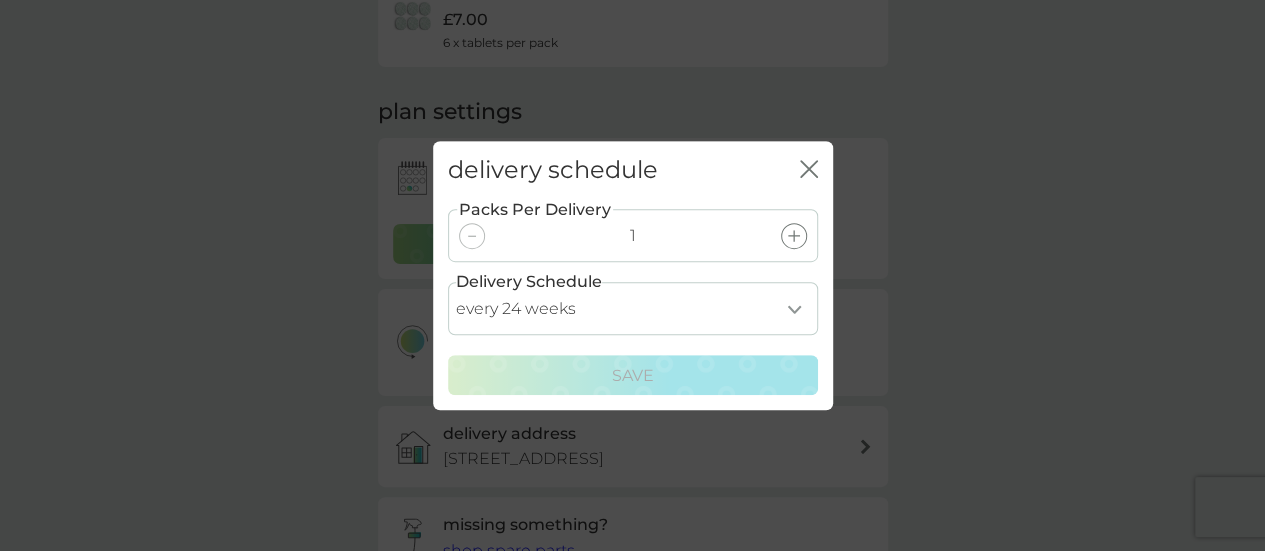 click on "every 1 week every 2 weeks every 3 weeks every 4 weeks every 5 weeks every 6 weeks every 7 weeks every 8 weeks every 9 weeks every 10 weeks every 11 weeks every 12 weeks every 13 weeks every 14 weeks every 15 weeks every 16 weeks every 17 weeks every 18 weeks every 19 weeks every 20 weeks every 21 weeks every 22 weeks every 23 weeks every 24 weeks every 25 weeks every 26 weeks" at bounding box center [633, 308] 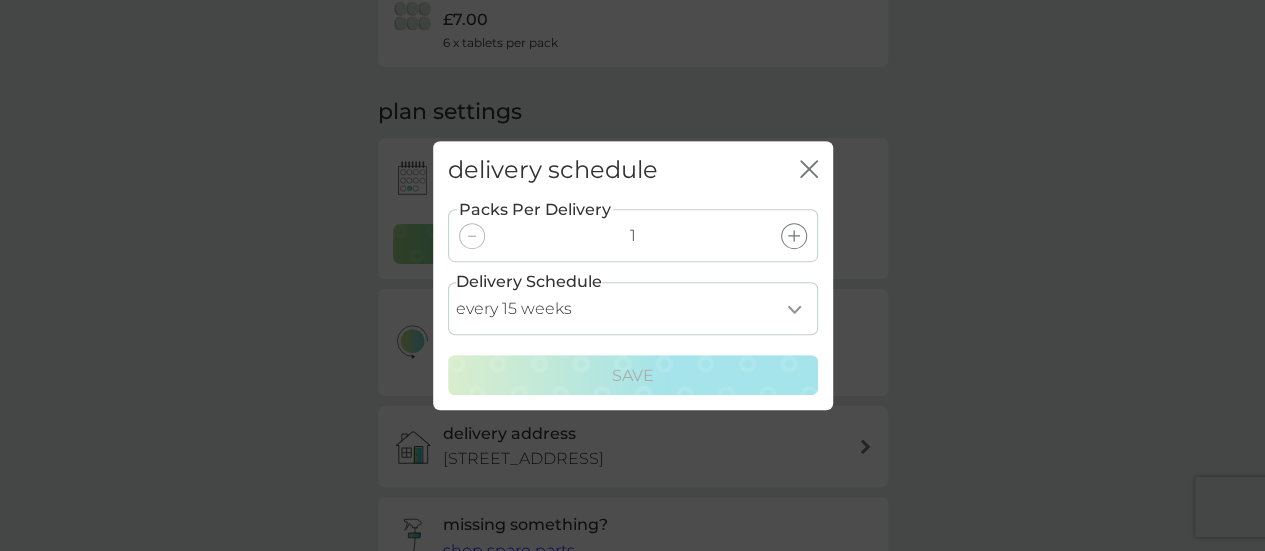 click on "every 1 week every 2 weeks every 3 weeks every 4 weeks every 5 weeks every 6 weeks every 7 weeks every 8 weeks every 9 weeks every 10 weeks every 11 weeks every 12 weeks every 13 weeks every 14 weeks every 15 weeks every 16 weeks every 17 weeks every 18 weeks every 19 weeks every 20 weeks every 21 weeks every 22 weeks every 23 weeks every 24 weeks every 25 weeks every 26 weeks" at bounding box center (633, 308) 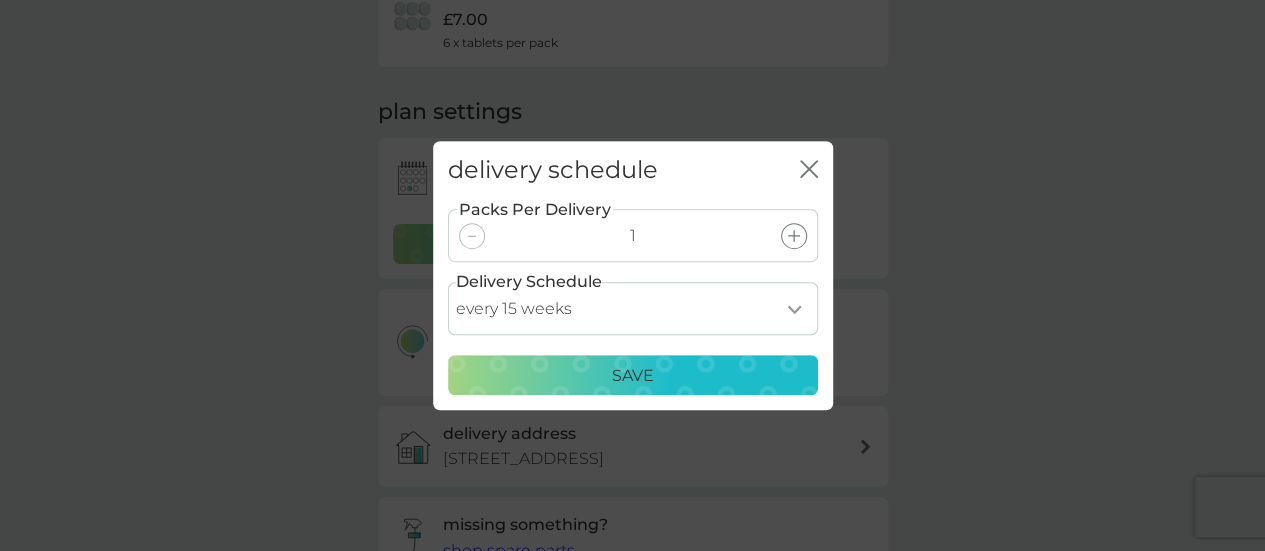 click on "Save" at bounding box center (633, 376) 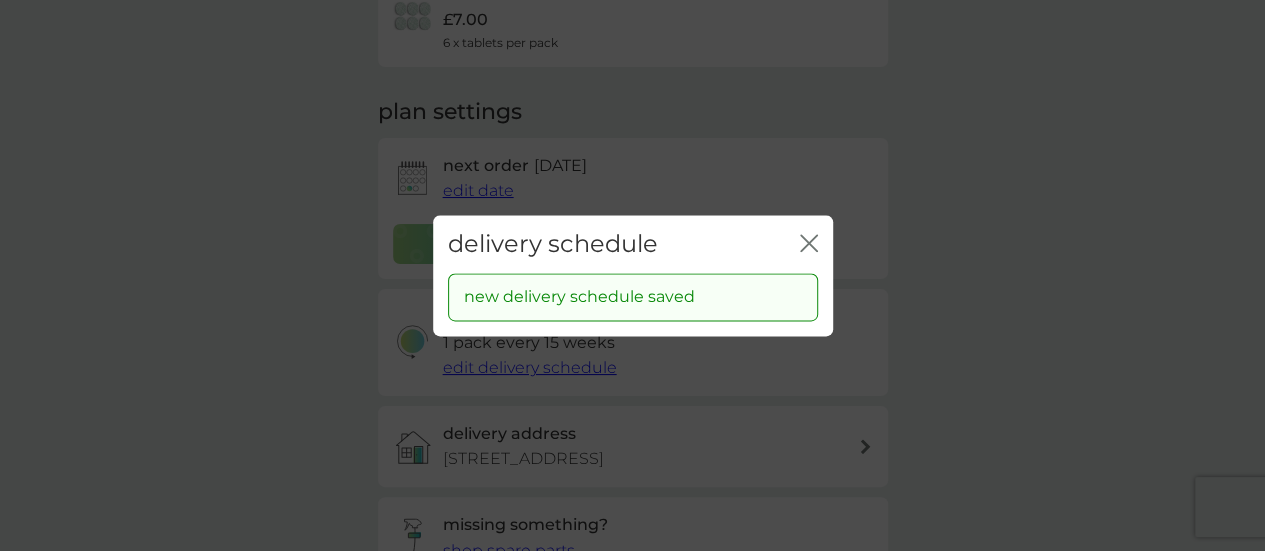 click 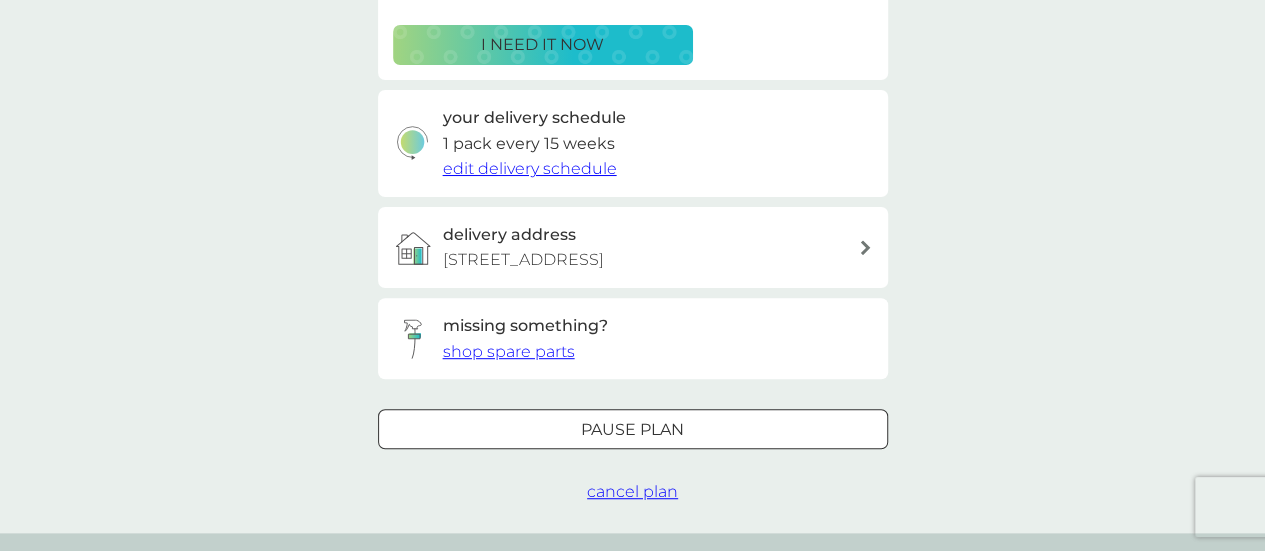scroll, scrollTop: 400, scrollLeft: 0, axis: vertical 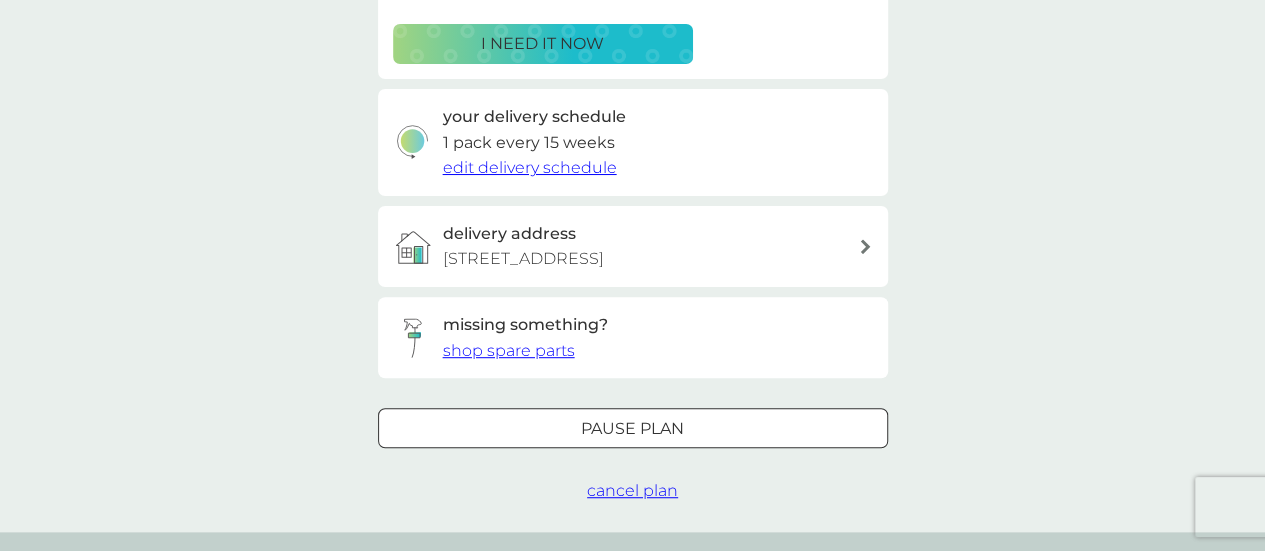 click on "shop spare parts" at bounding box center (509, 350) 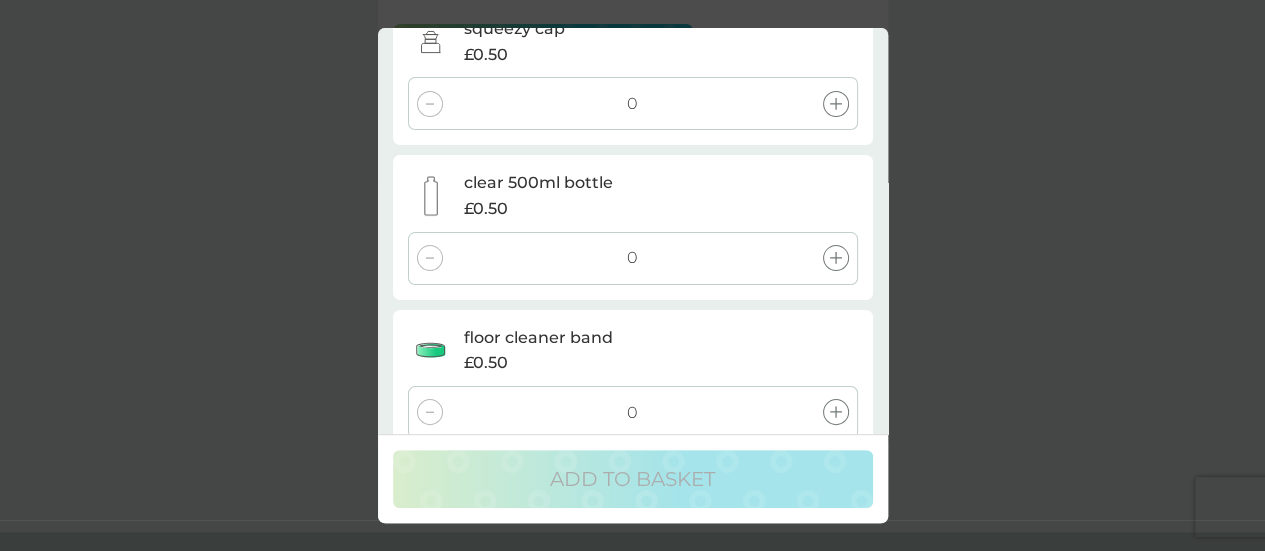 scroll, scrollTop: 134, scrollLeft: 0, axis: vertical 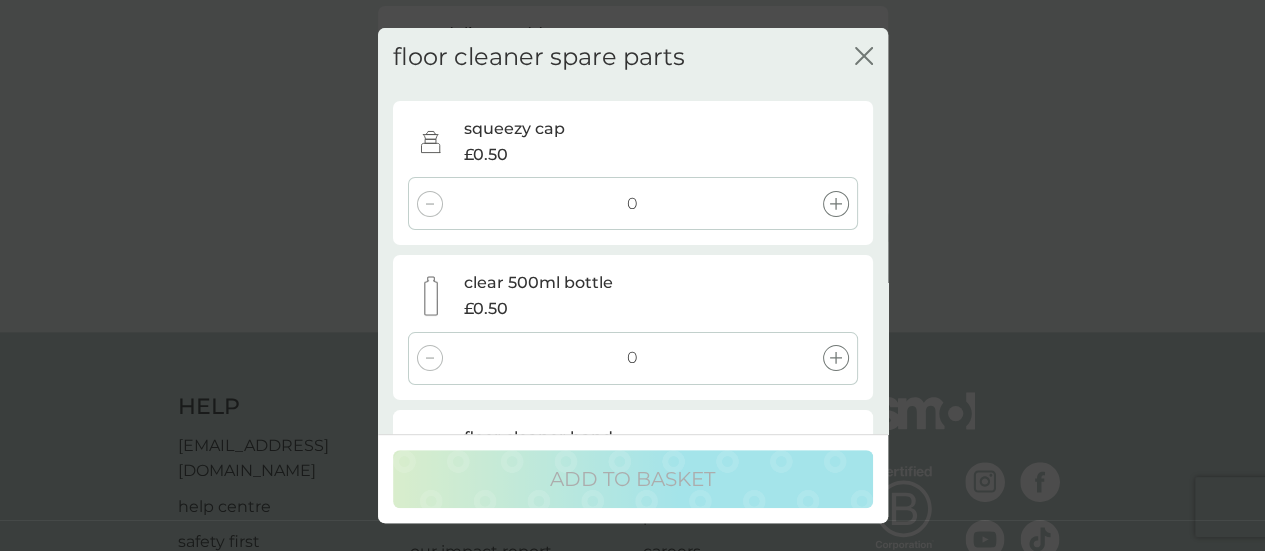 click 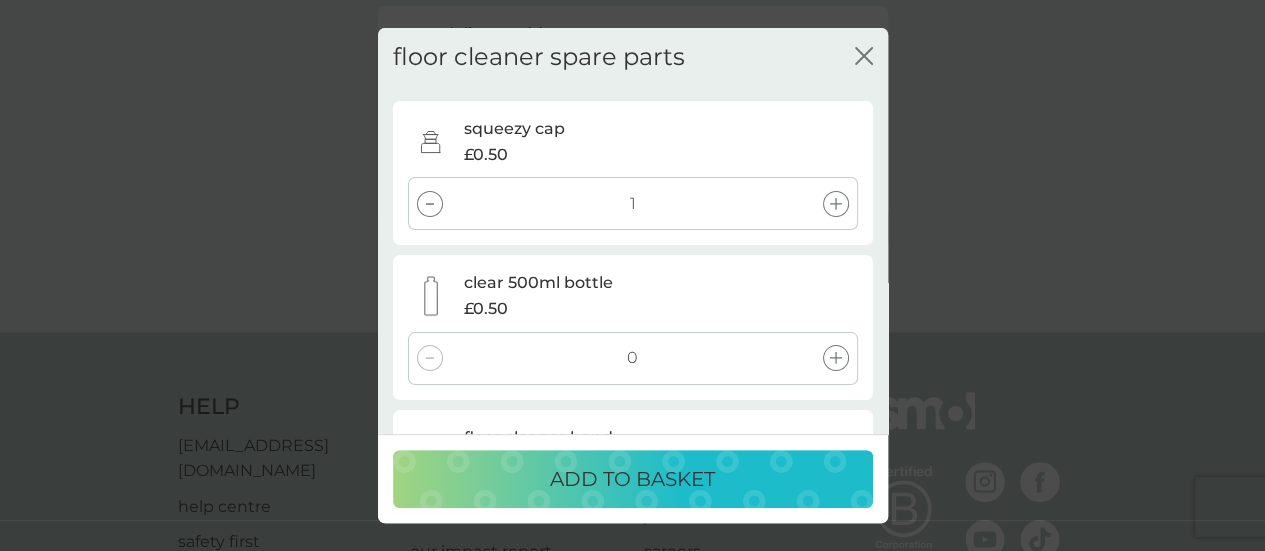 click on "ADD TO BASKET" at bounding box center (632, 479) 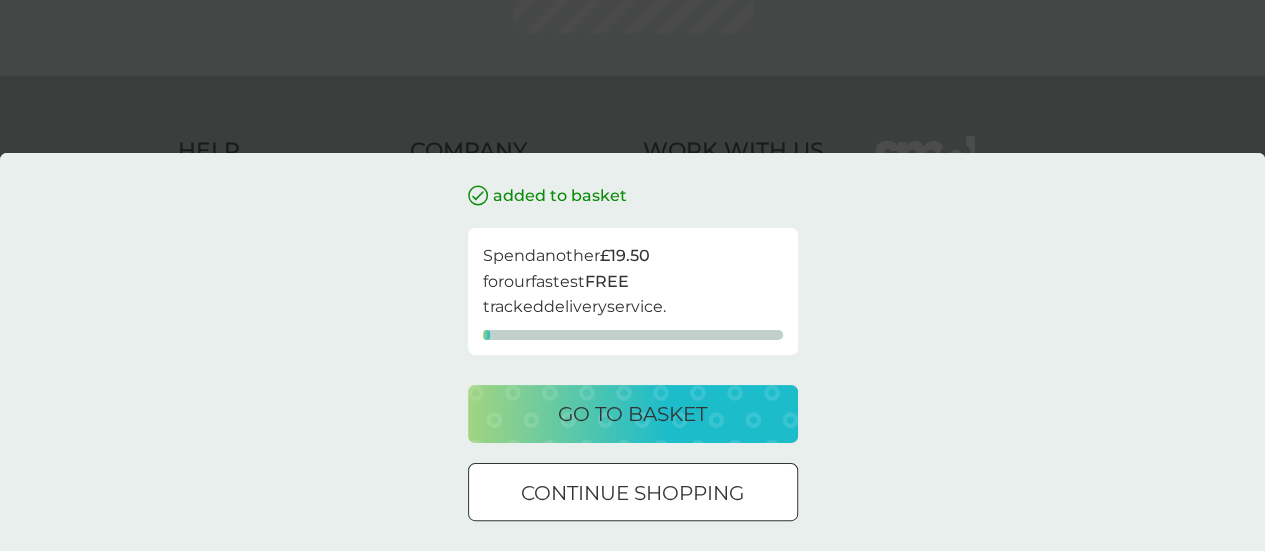 scroll, scrollTop: 0, scrollLeft: 0, axis: both 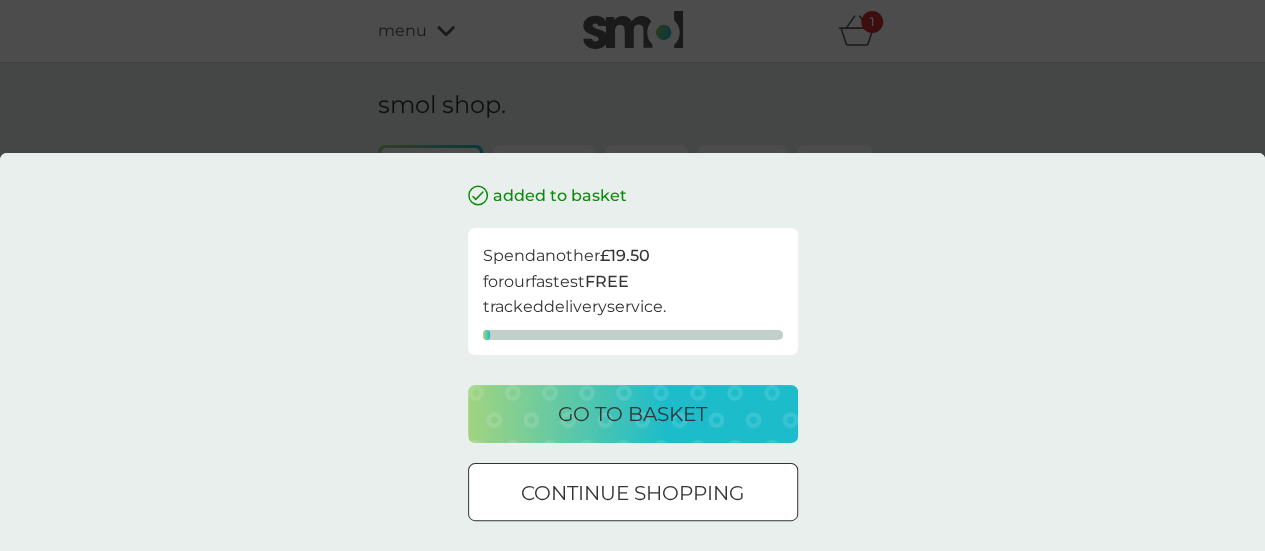 click on "continue shopping" at bounding box center (632, 493) 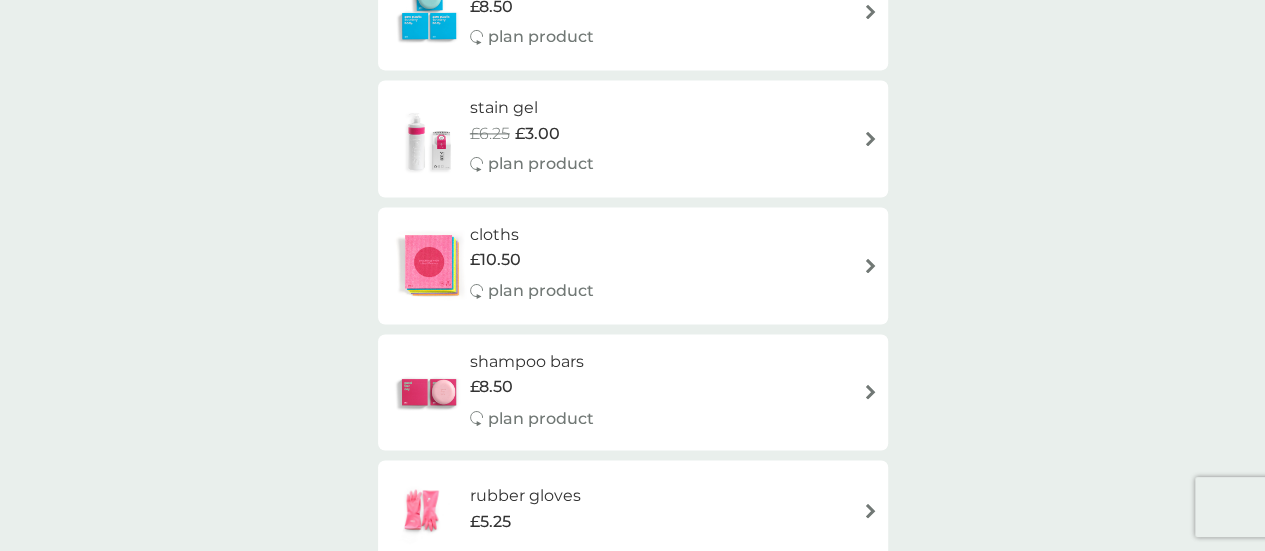scroll, scrollTop: 1500, scrollLeft: 0, axis: vertical 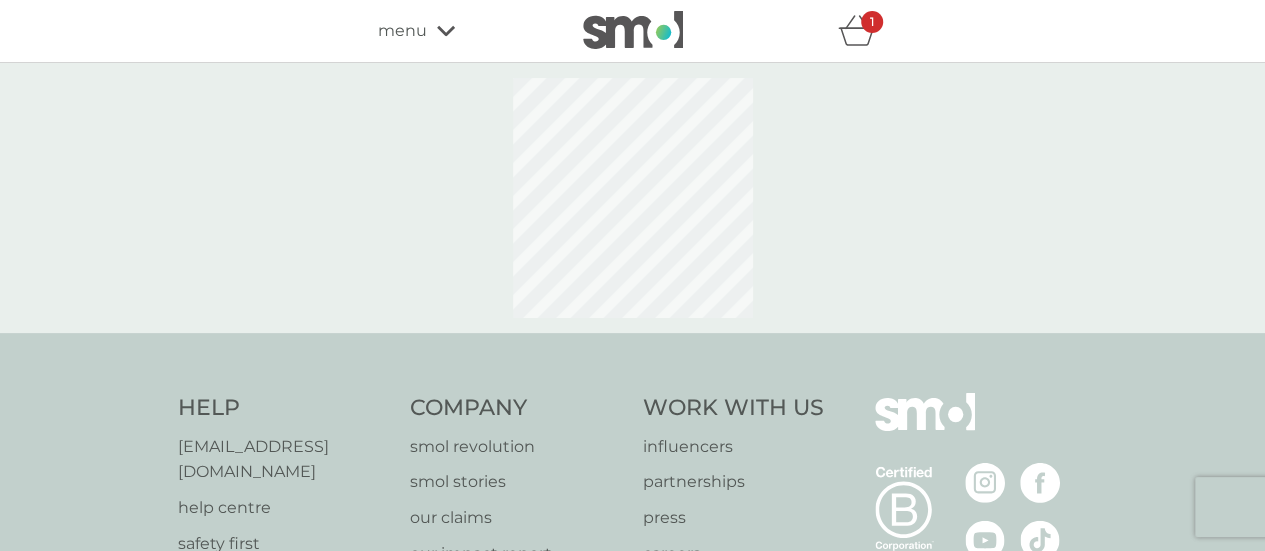 select on "182" 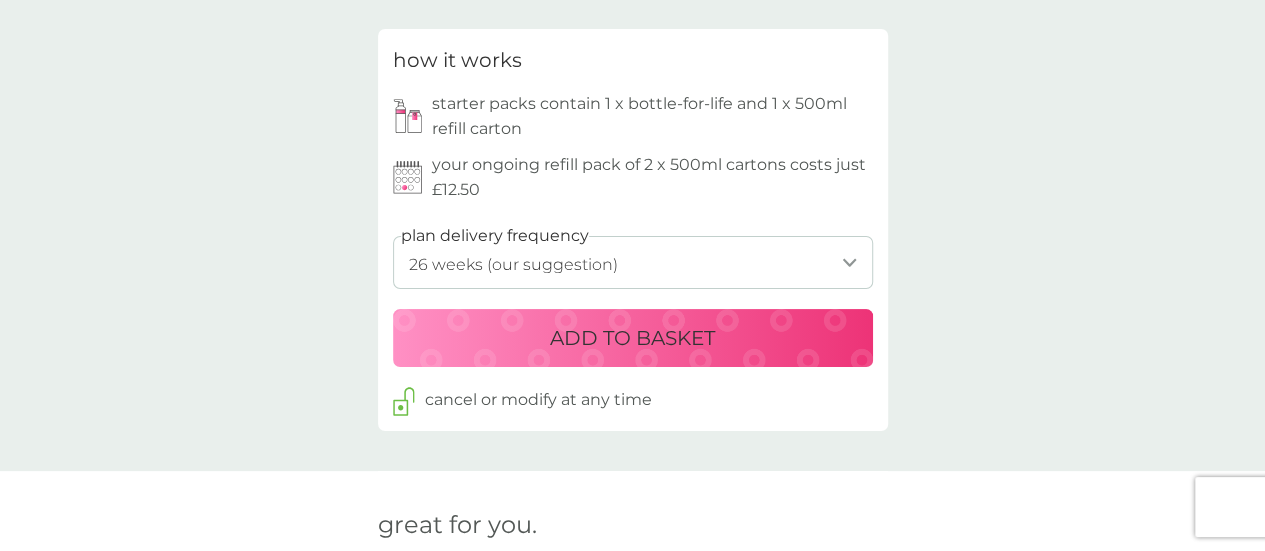 scroll, scrollTop: 1000, scrollLeft: 0, axis: vertical 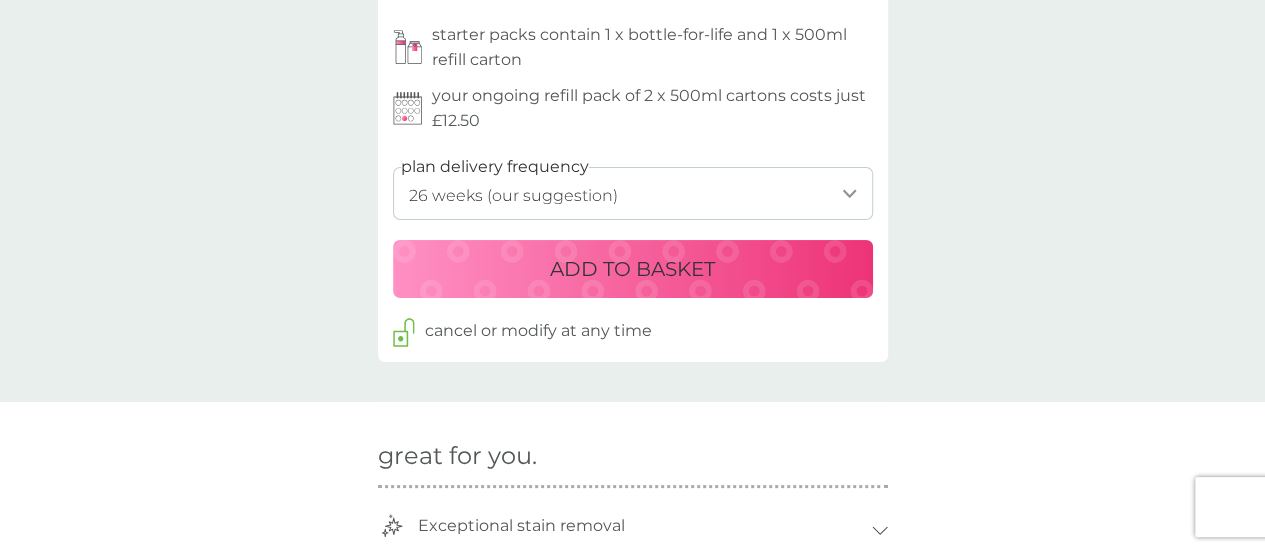 click on "ADD TO BASKET" at bounding box center [632, 269] 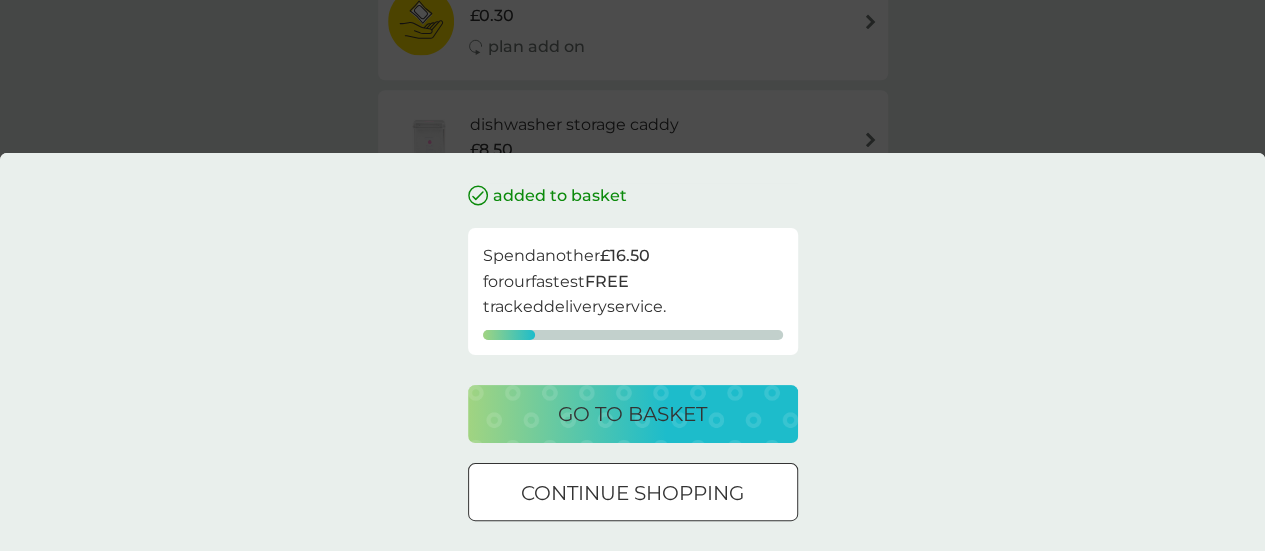 scroll, scrollTop: 0, scrollLeft: 0, axis: both 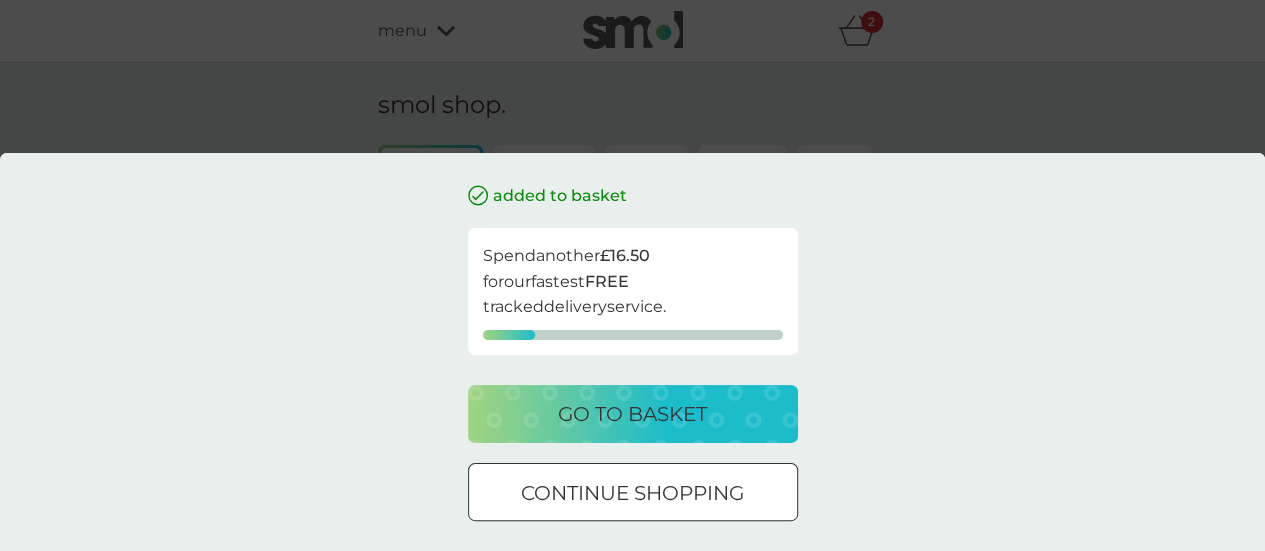 click on "continue shopping" at bounding box center [632, 493] 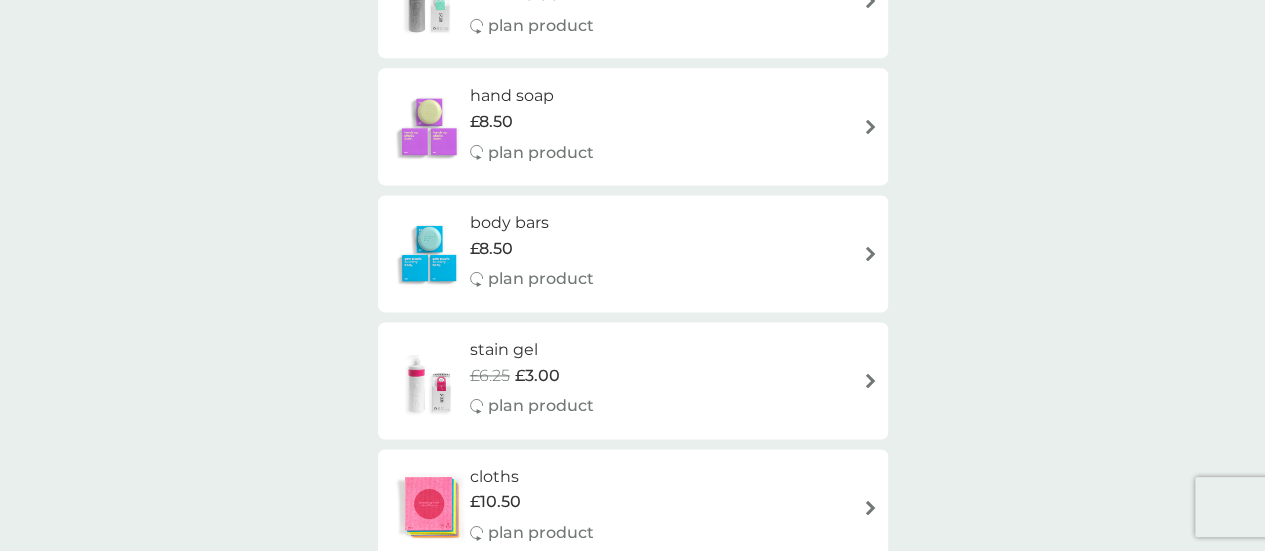 scroll, scrollTop: 1300, scrollLeft: 0, axis: vertical 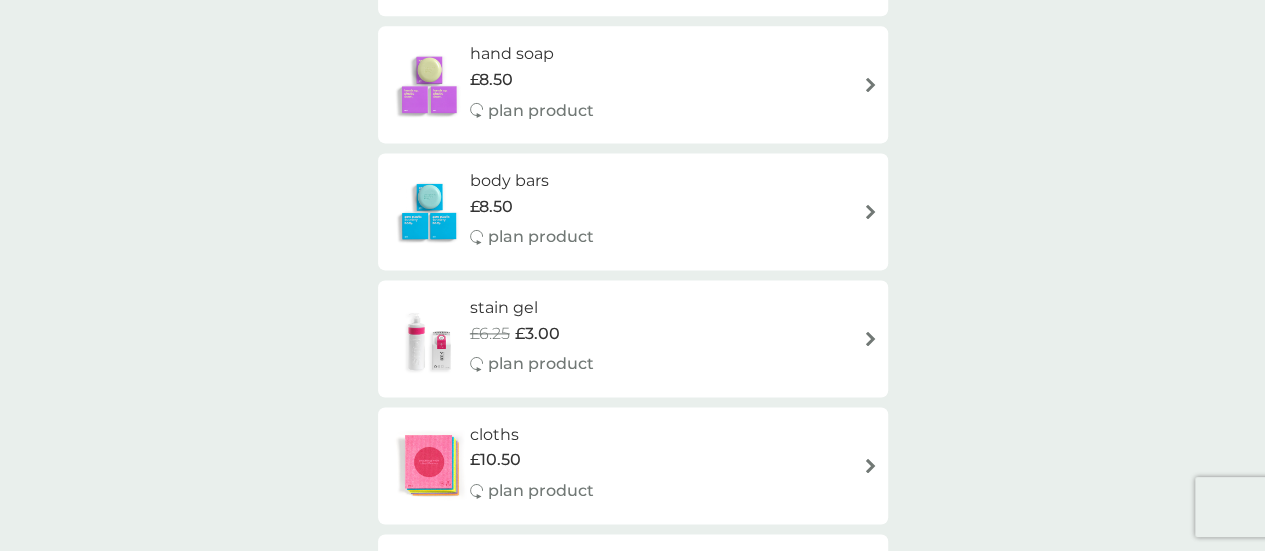 click on "plan product" at bounding box center (541, 364) 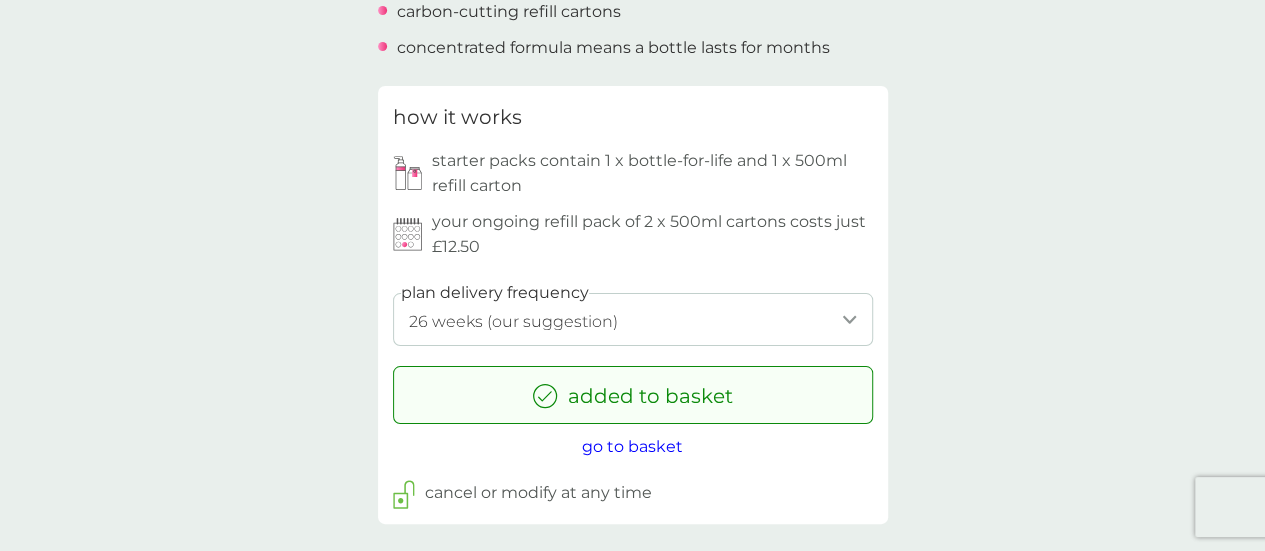 scroll, scrollTop: 900, scrollLeft: 0, axis: vertical 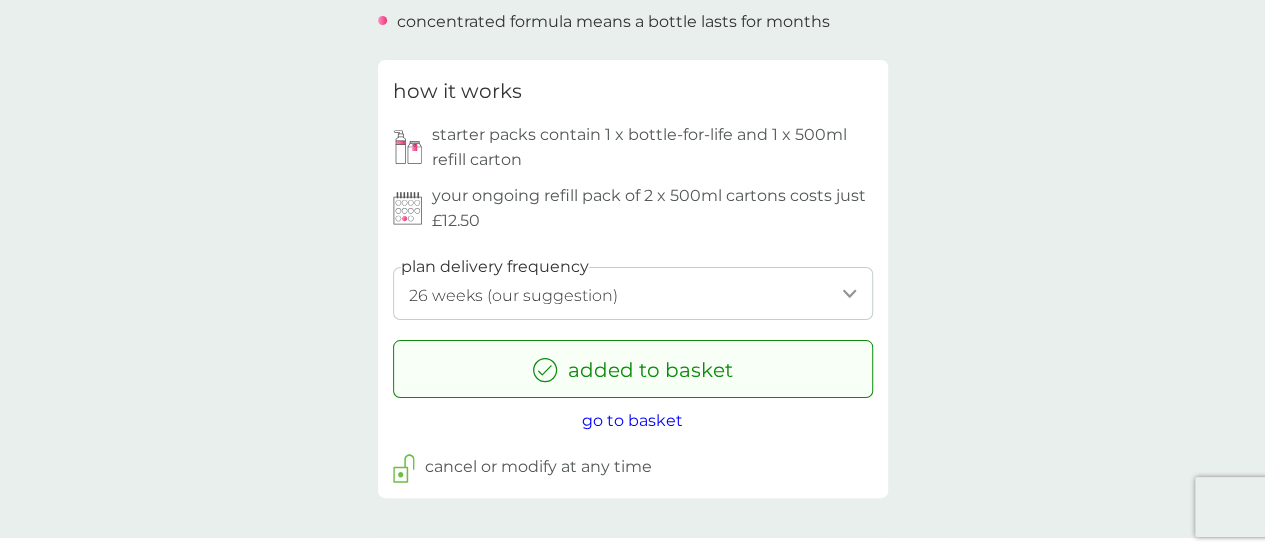 click on "go to basket" at bounding box center (632, 420) 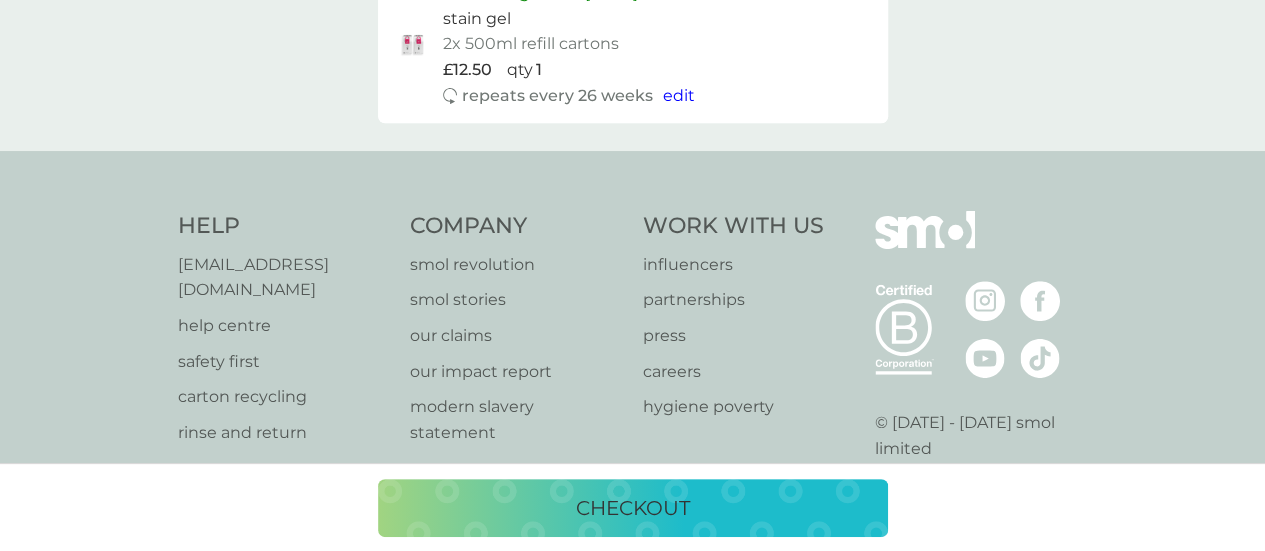 scroll, scrollTop: 0, scrollLeft: 0, axis: both 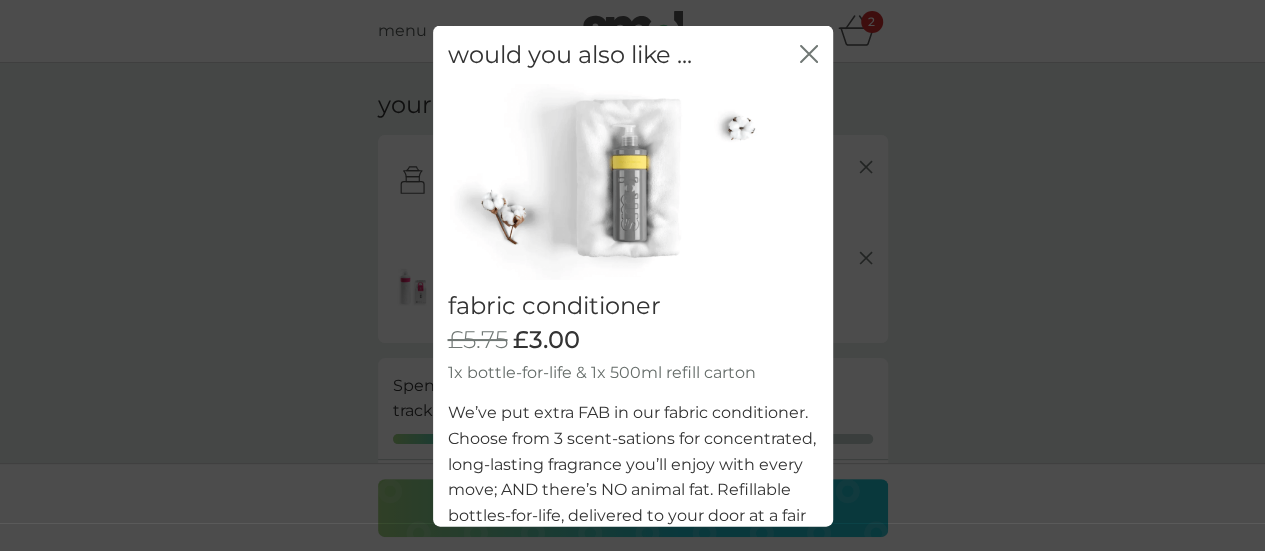 click on "close" 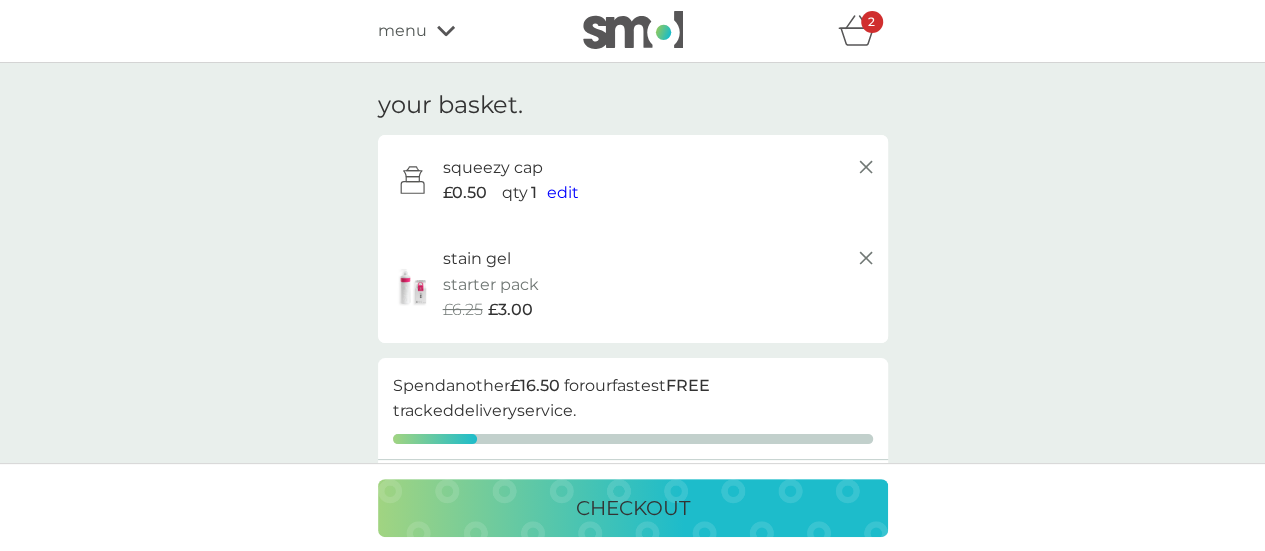 click 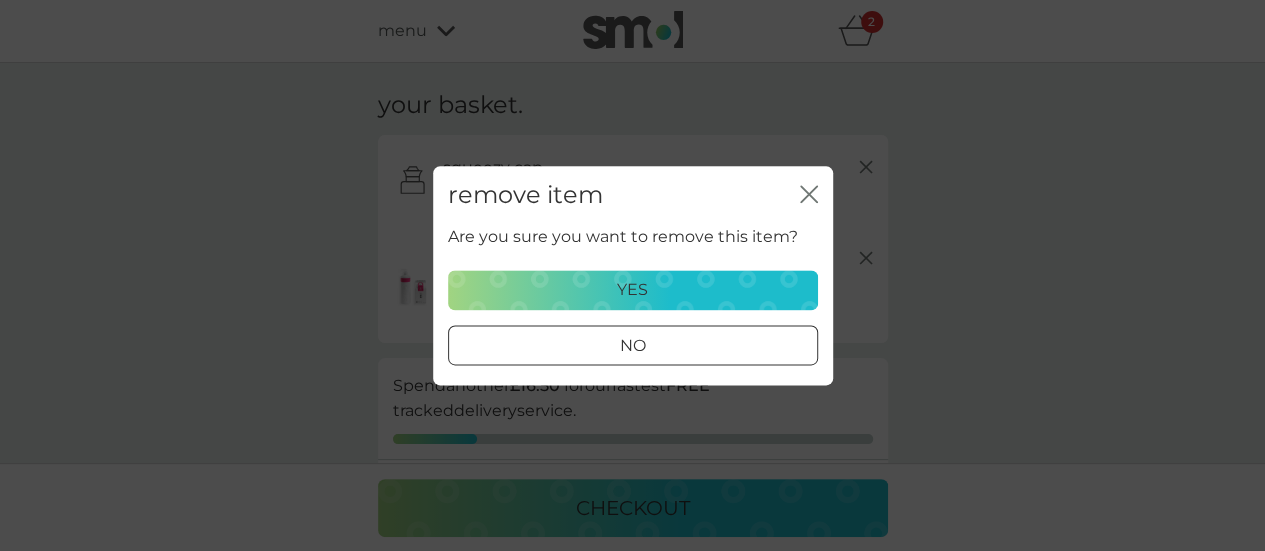 click on "yes" at bounding box center (633, 290) 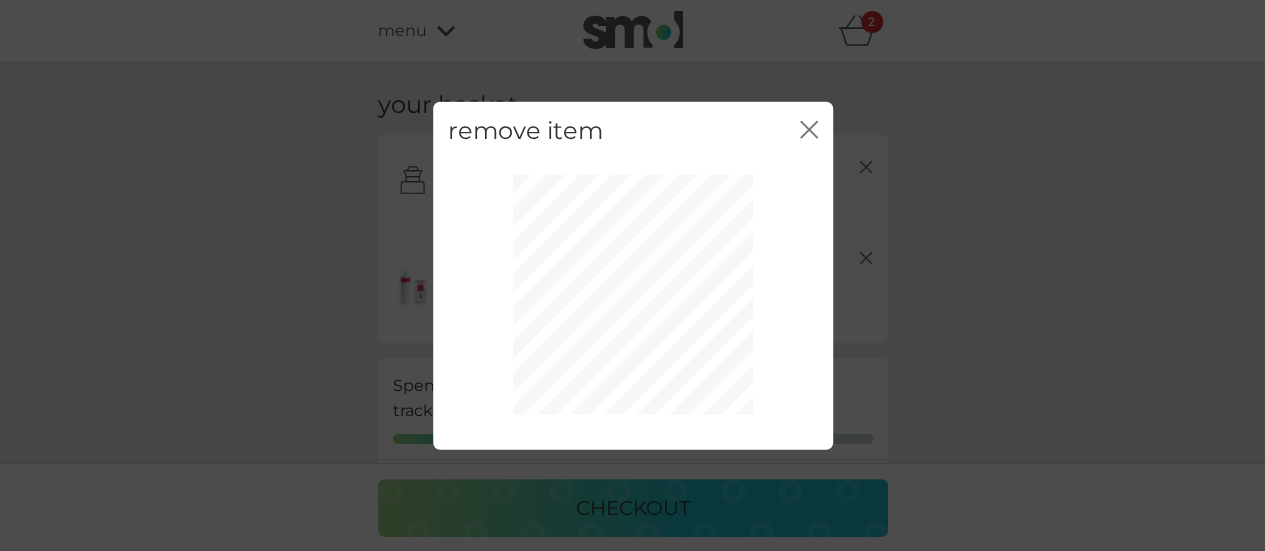 click on "close" 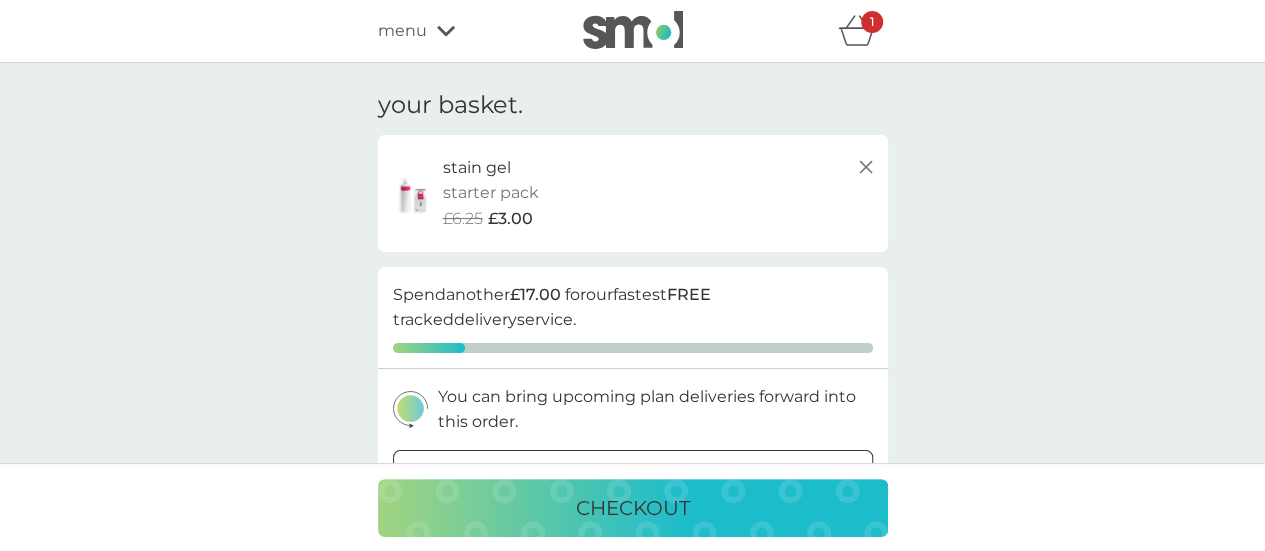 click 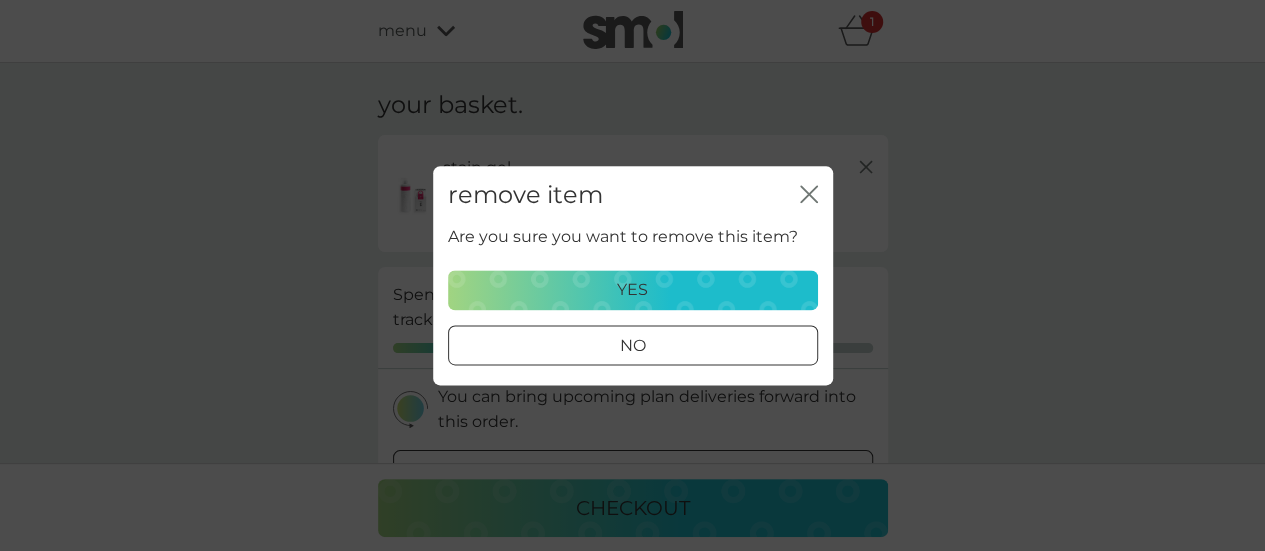 click on "yes" at bounding box center [633, 290] 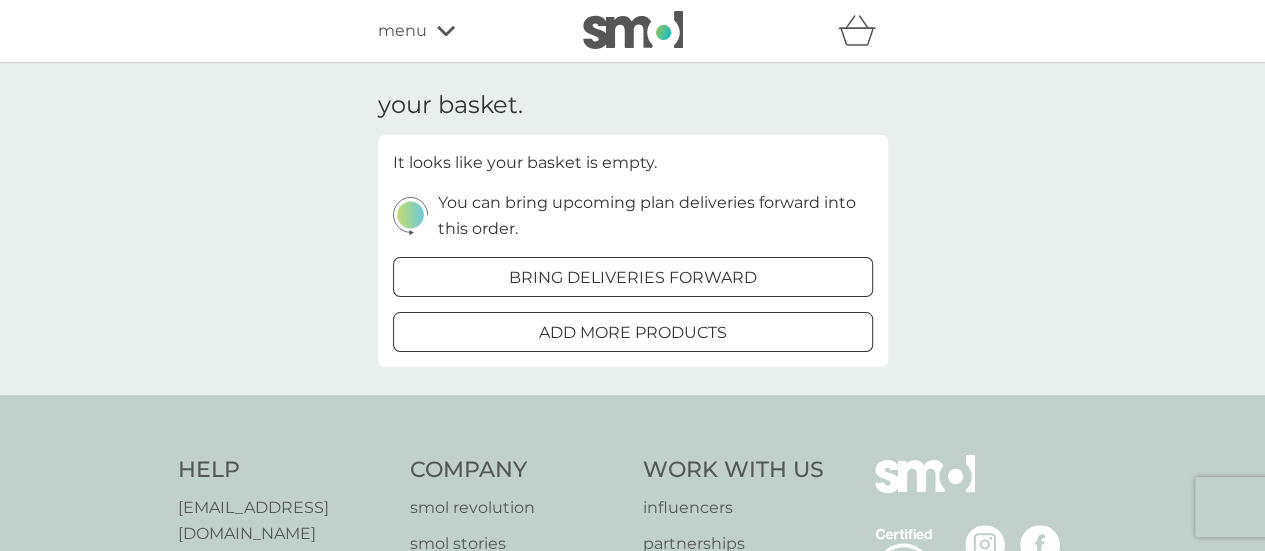 click on "menu" at bounding box center [463, 31] 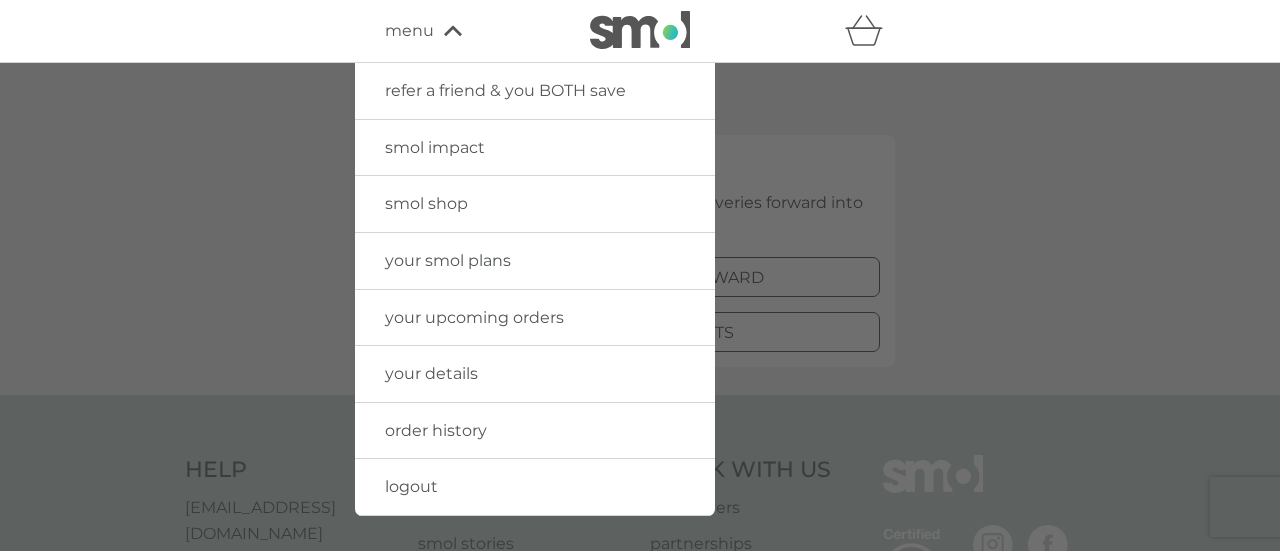 click on "your smol plans" at bounding box center [448, 260] 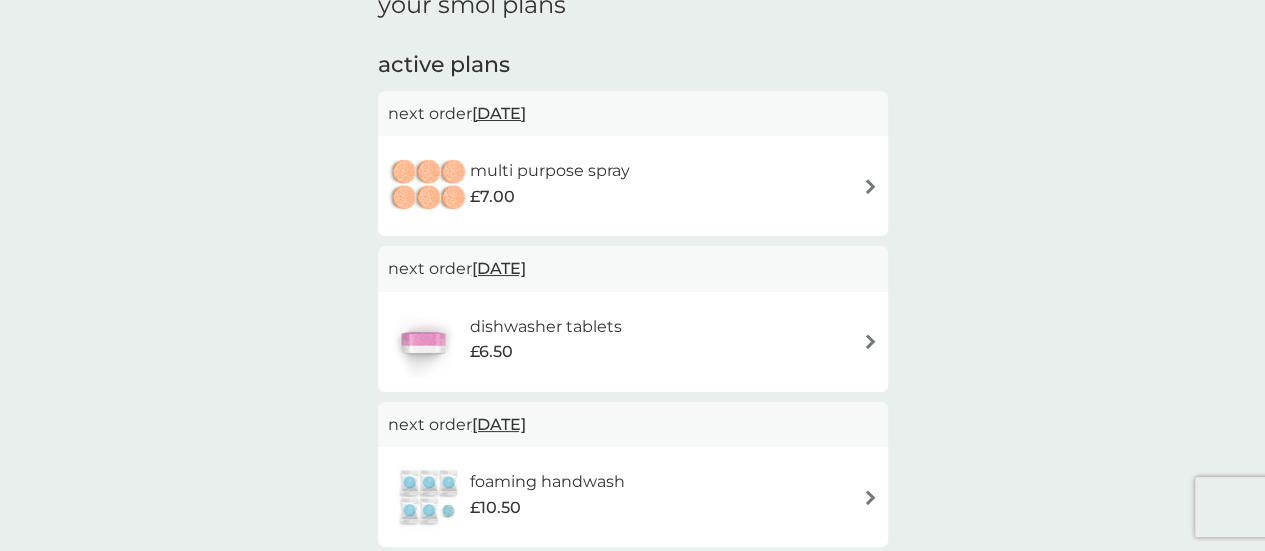 scroll, scrollTop: 0, scrollLeft: 0, axis: both 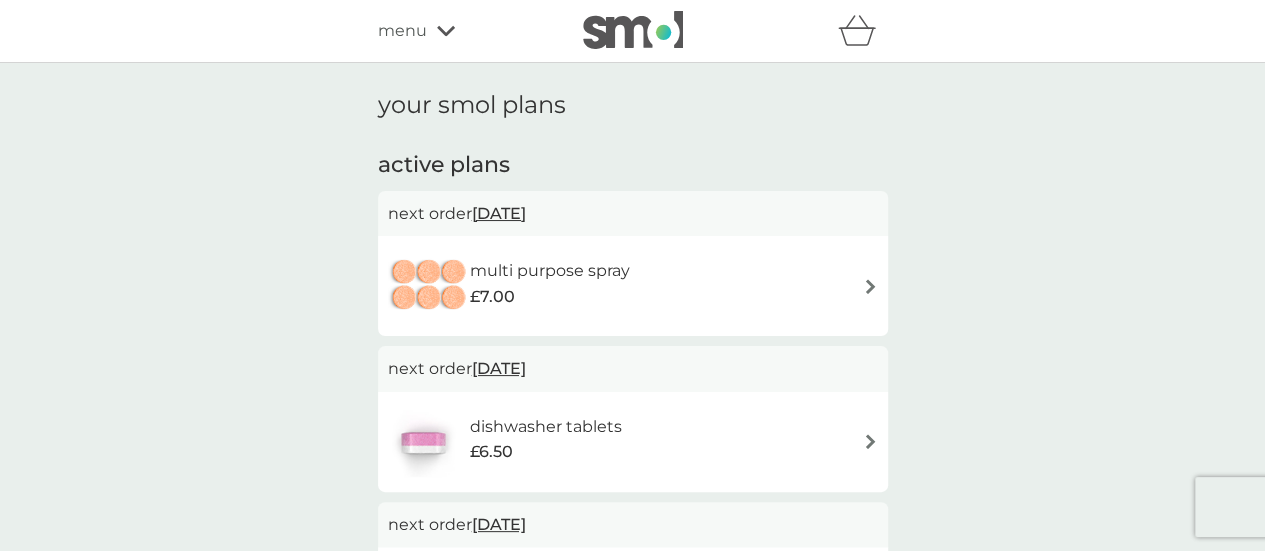 click 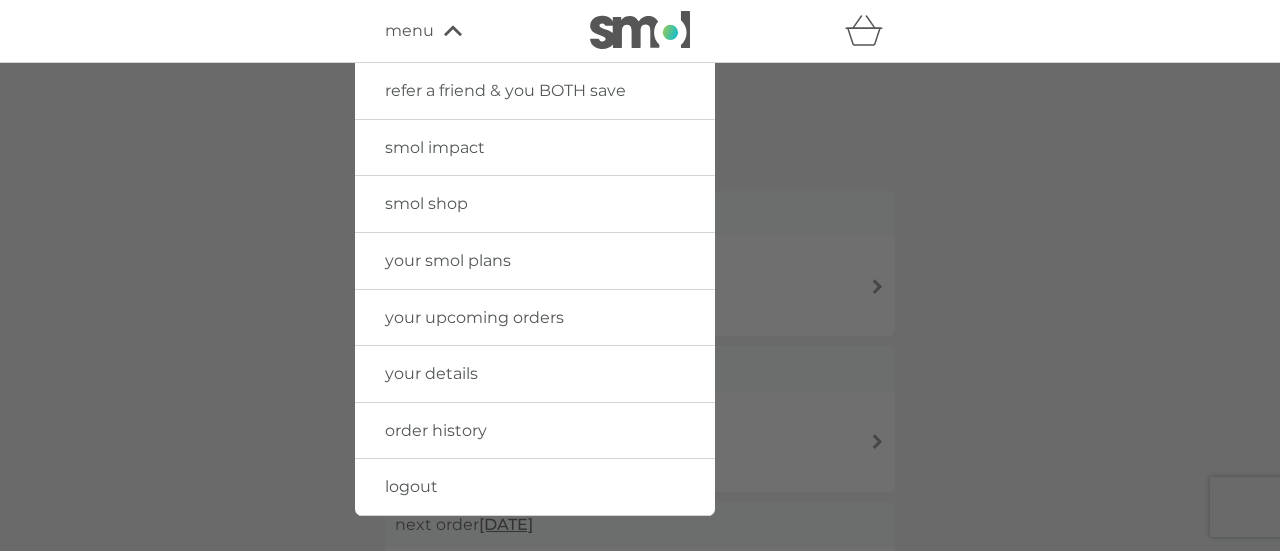 click on "smol shop" at bounding box center (426, 203) 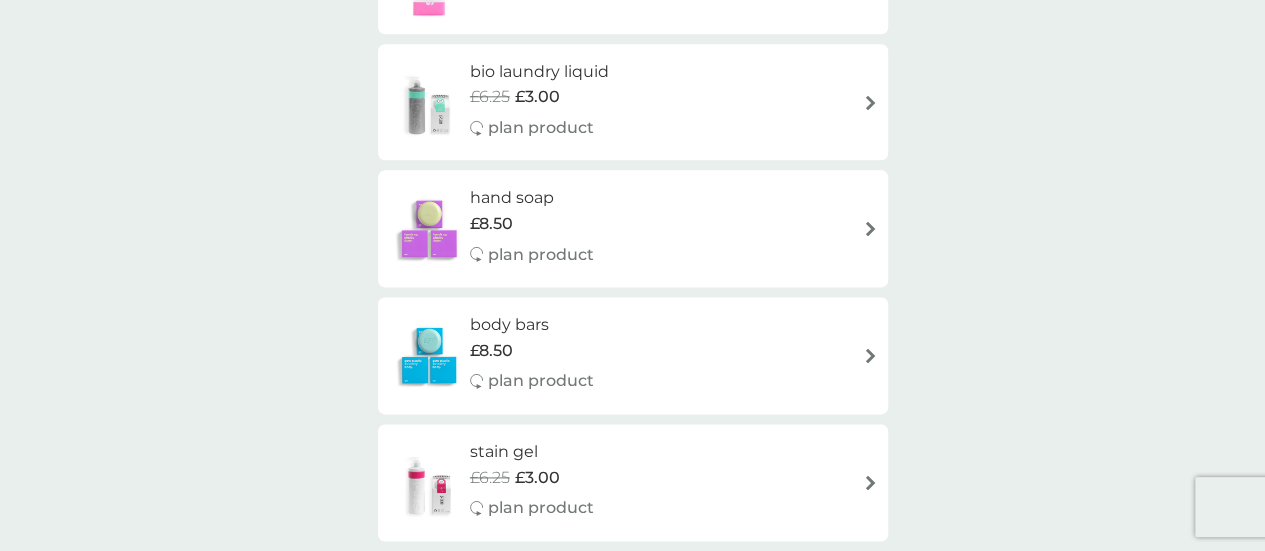 scroll, scrollTop: 1200, scrollLeft: 0, axis: vertical 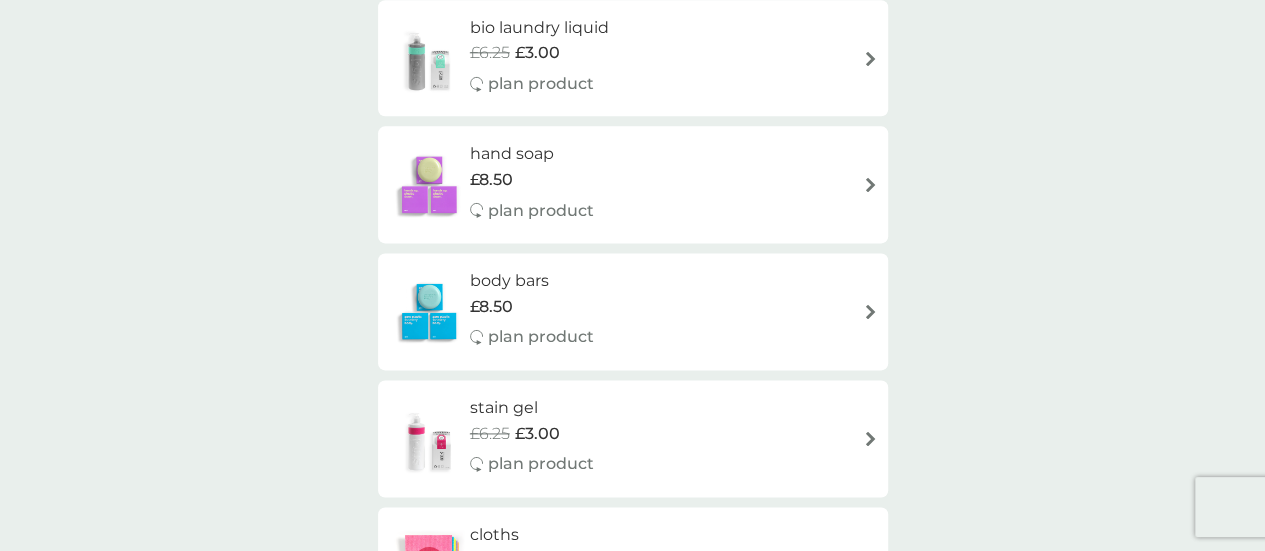 click on "stain gel £6.25 £3.00 plan product" at bounding box center (633, 438) 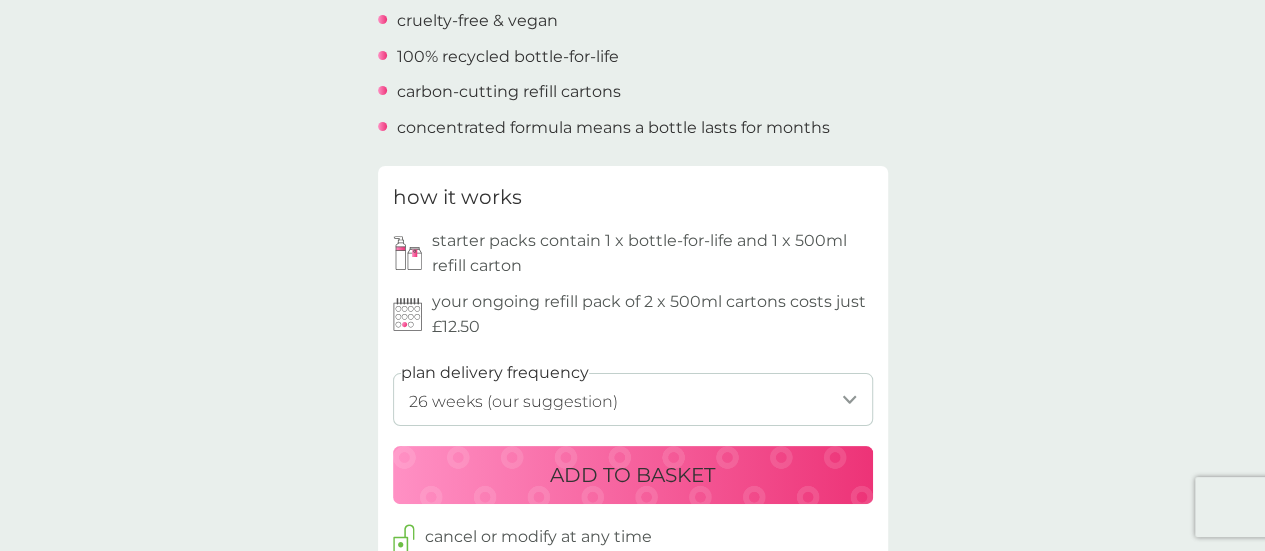 scroll, scrollTop: 900, scrollLeft: 0, axis: vertical 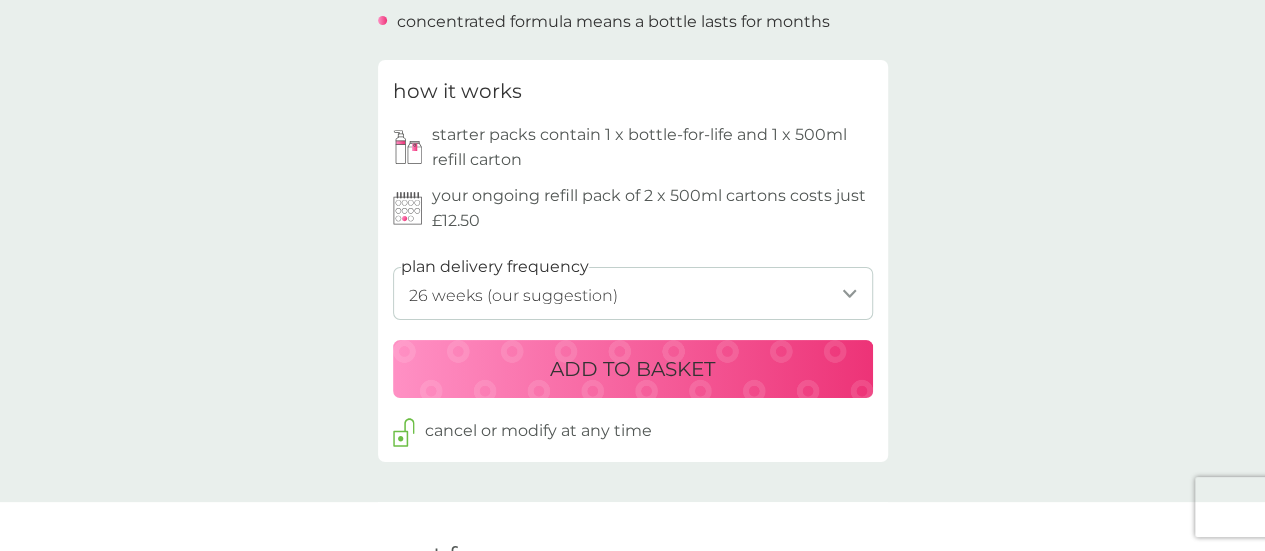 click on "ADD TO BASKET" at bounding box center (632, 369) 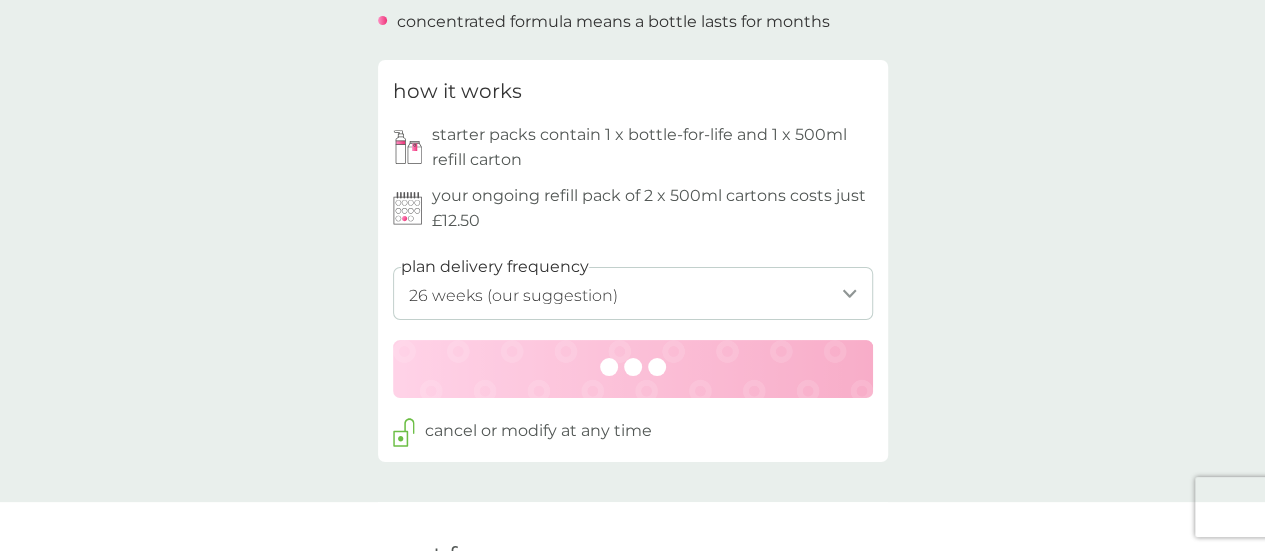 scroll, scrollTop: 0, scrollLeft: 0, axis: both 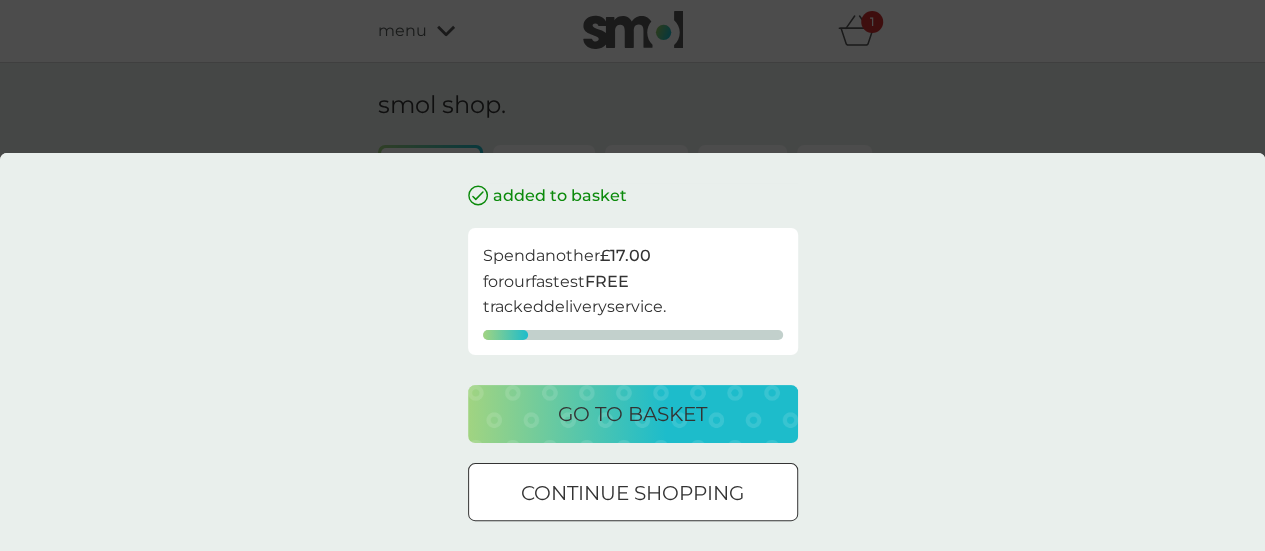 click on "continue shopping" at bounding box center [632, 493] 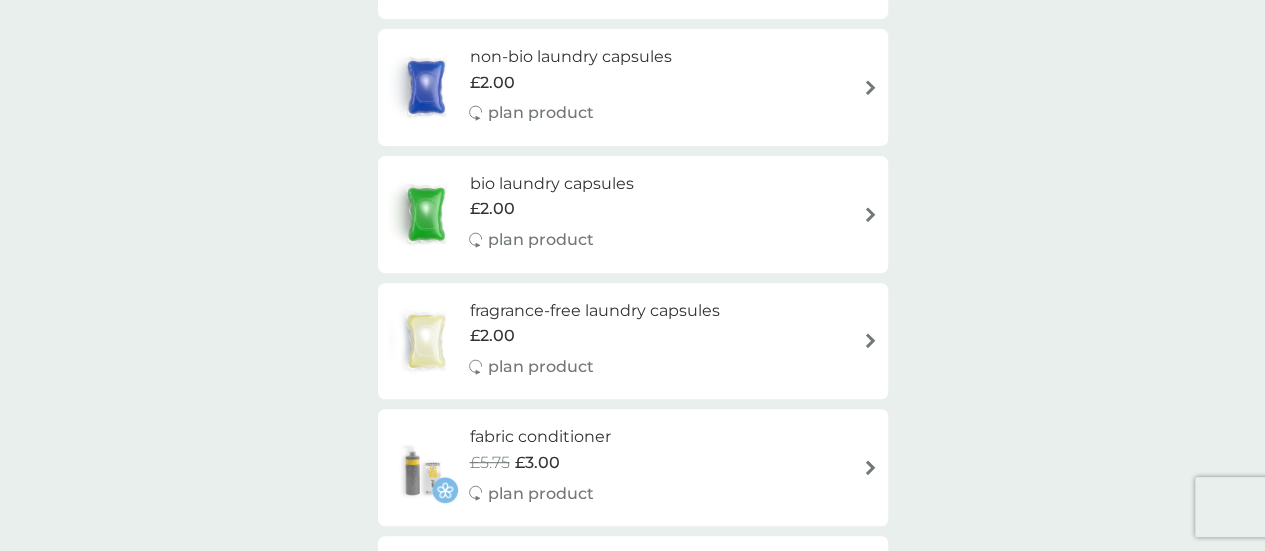 scroll, scrollTop: 0, scrollLeft: 0, axis: both 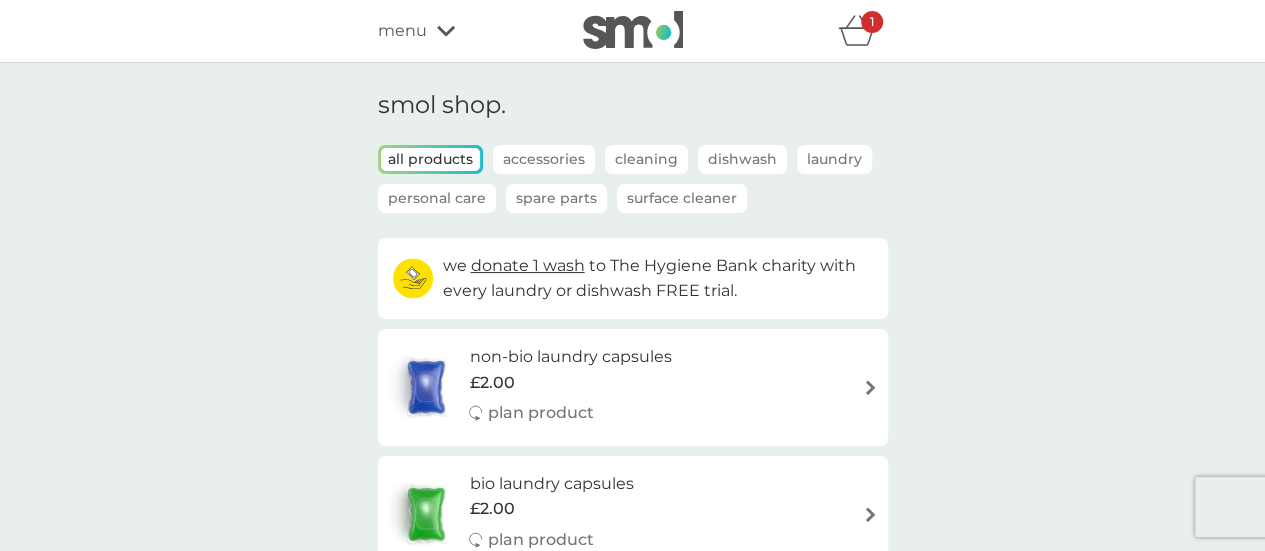 click on "Accessories" at bounding box center [544, 159] 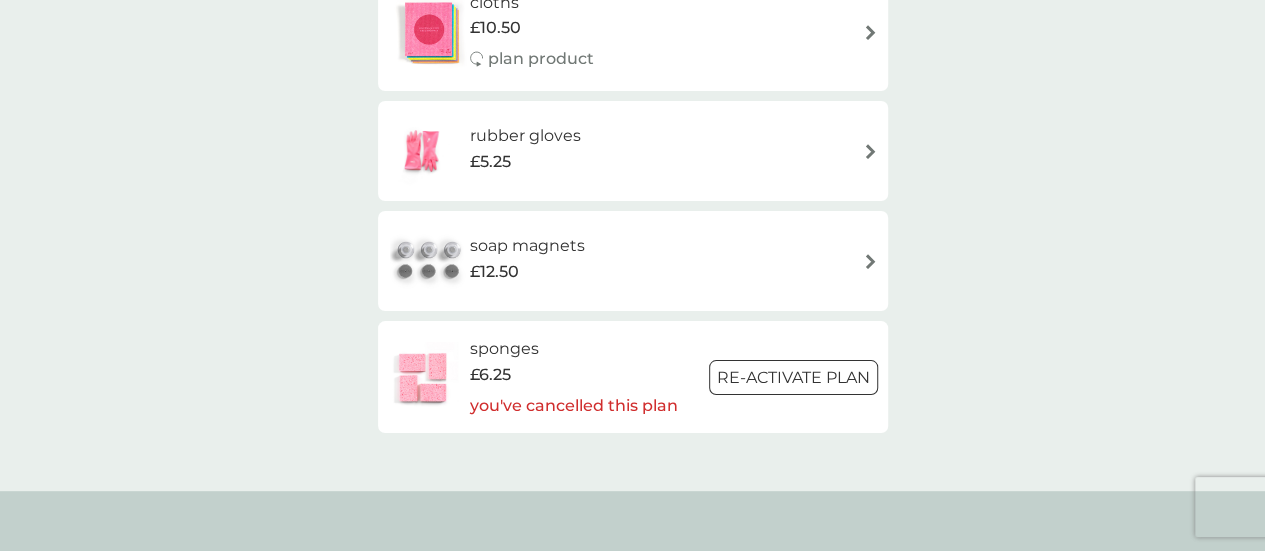 scroll, scrollTop: 0, scrollLeft: 0, axis: both 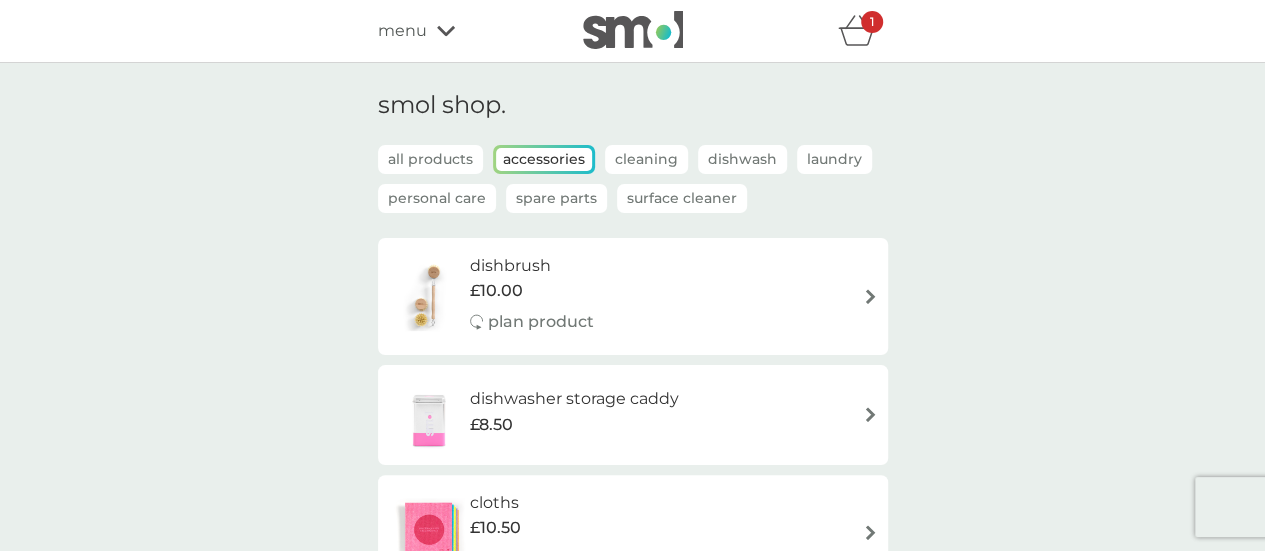 click on "Cleaning" at bounding box center (646, 159) 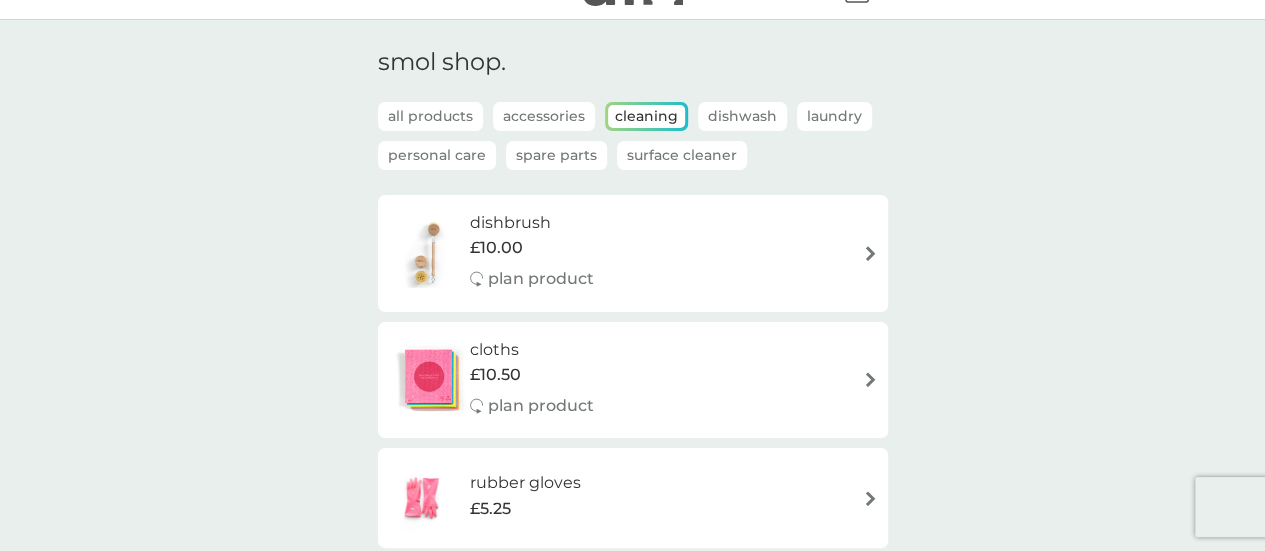 scroll, scrollTop: 0, scrollLeft: 0, axis: both 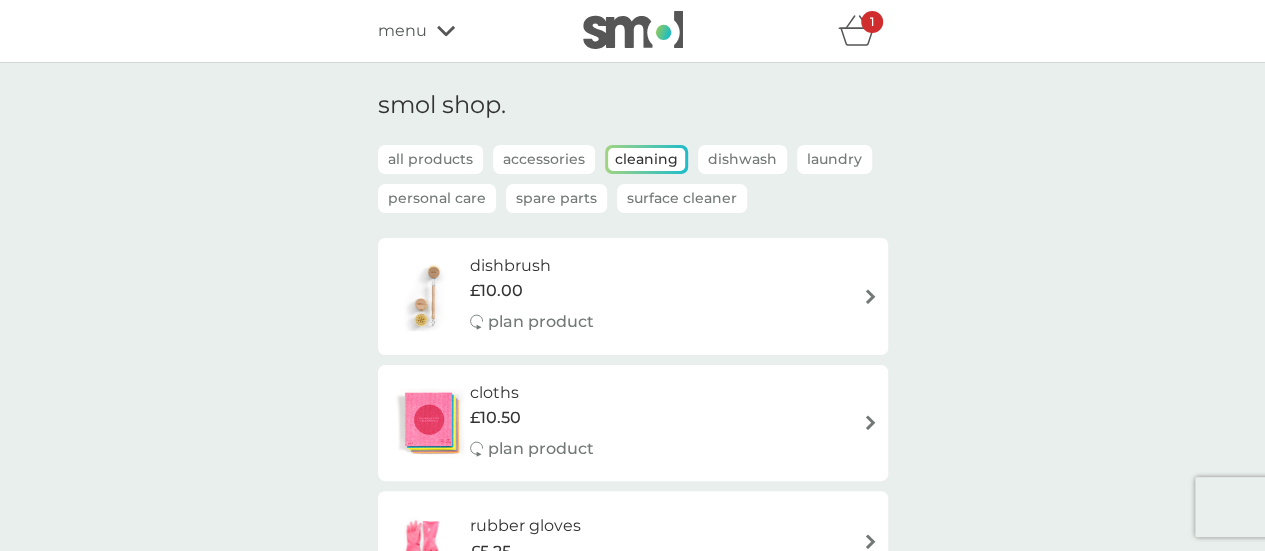 click on "Dishwash" at bounding box center [742, 159] 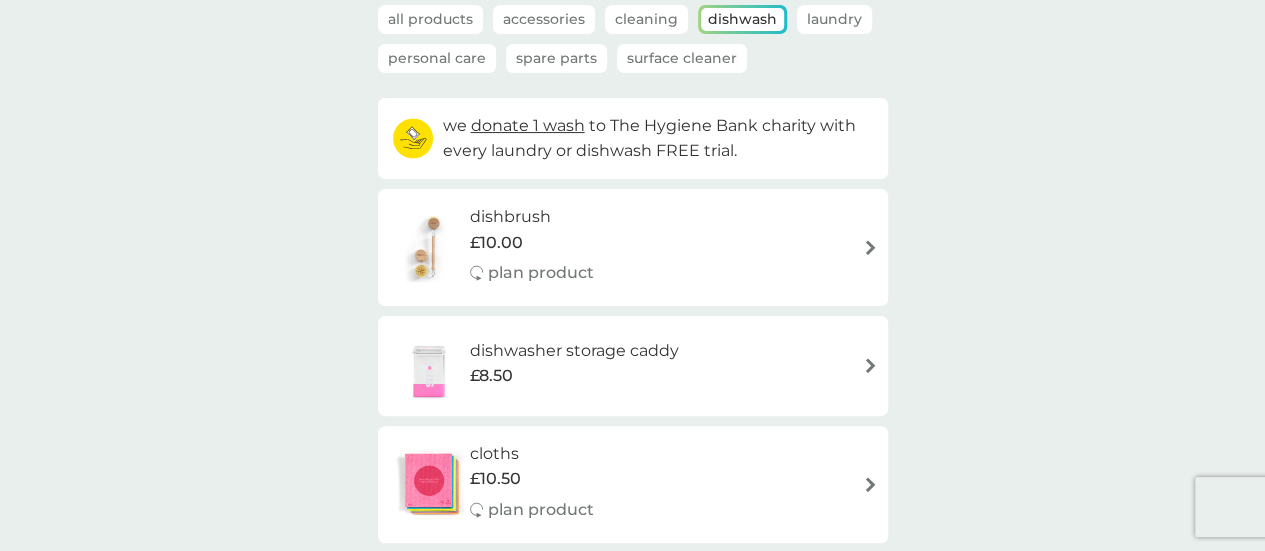 scroll, scrollTop: 0, scrollLeft: 0, axis: both 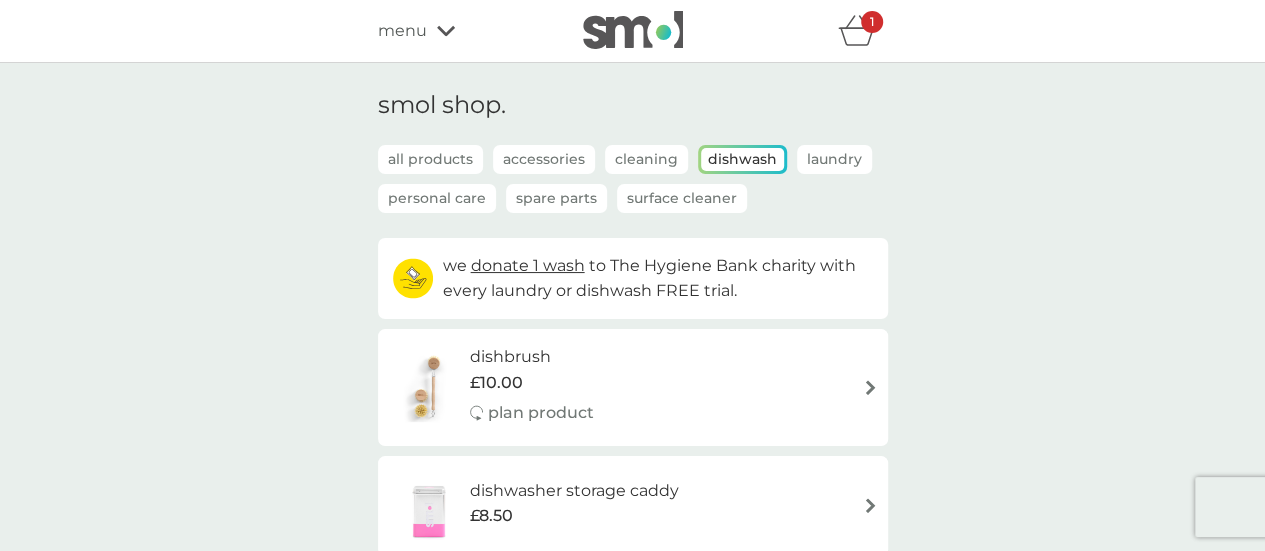 click on "Laundry" at bounding box center (834, 159) 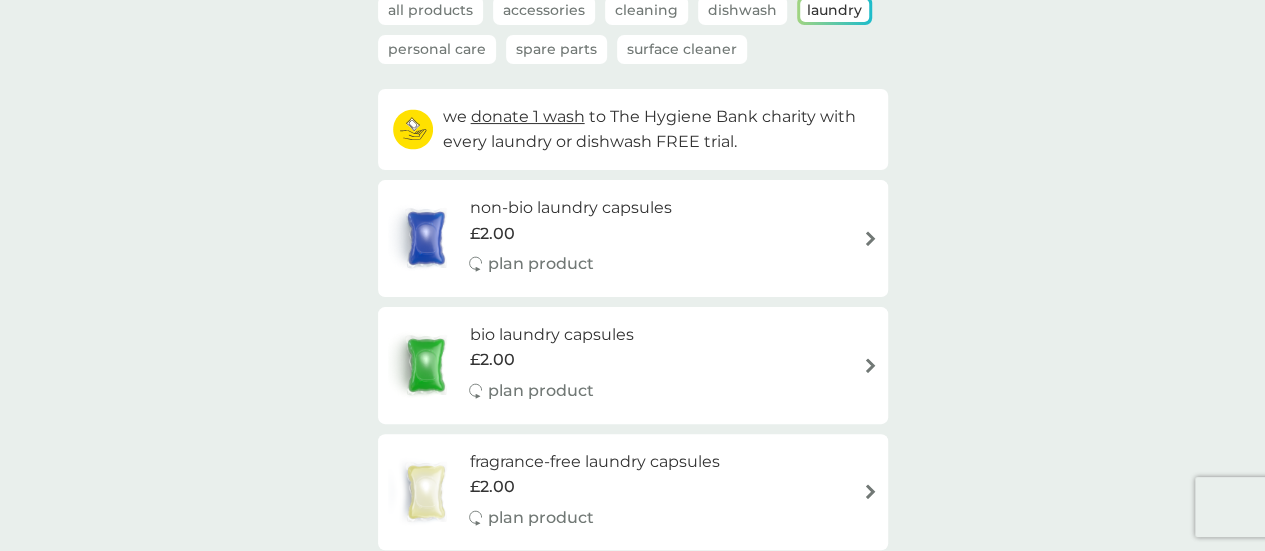 scroll, scrollTop: 0, scrollLeft: 0, axis: both 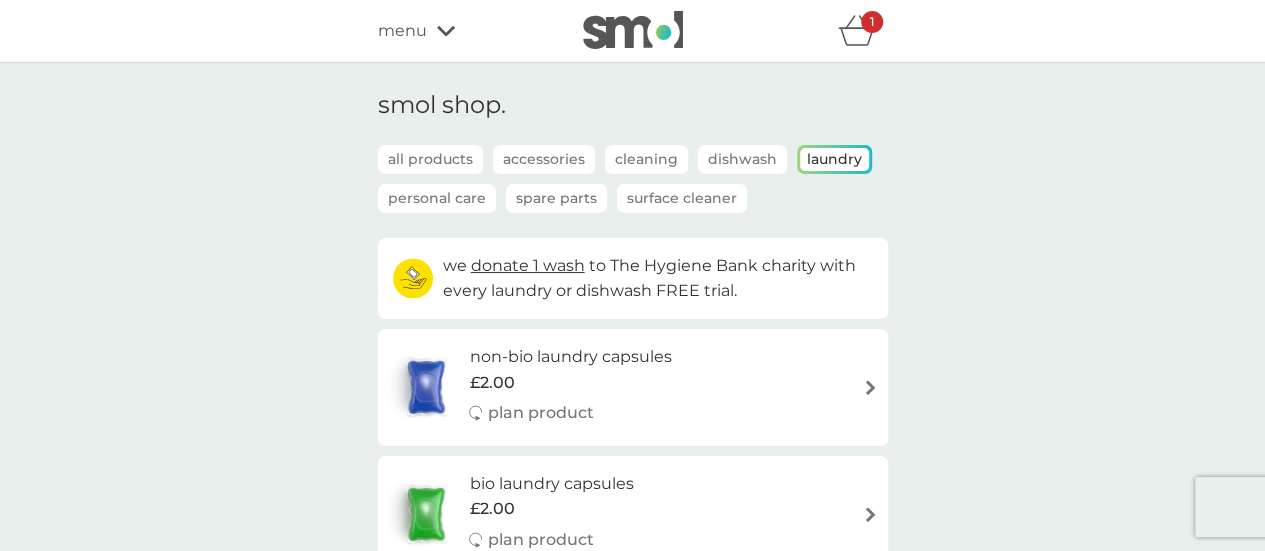click on "Personal Care" at bounding box center (437, 198) 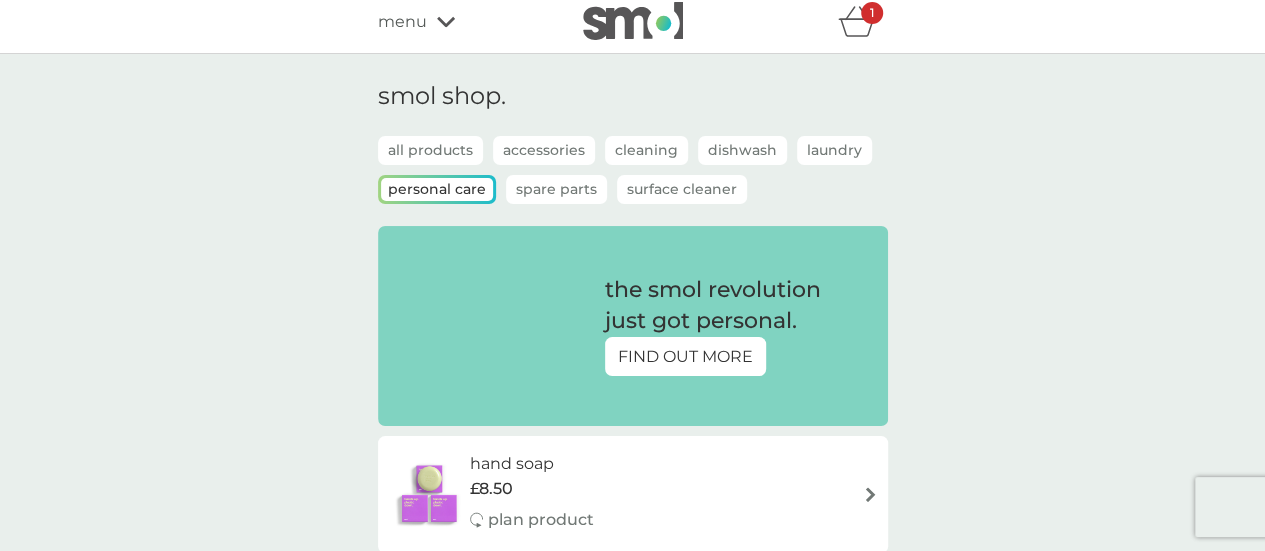 scroll, scrollTop: 0, scrollLeft: 0, axis: both 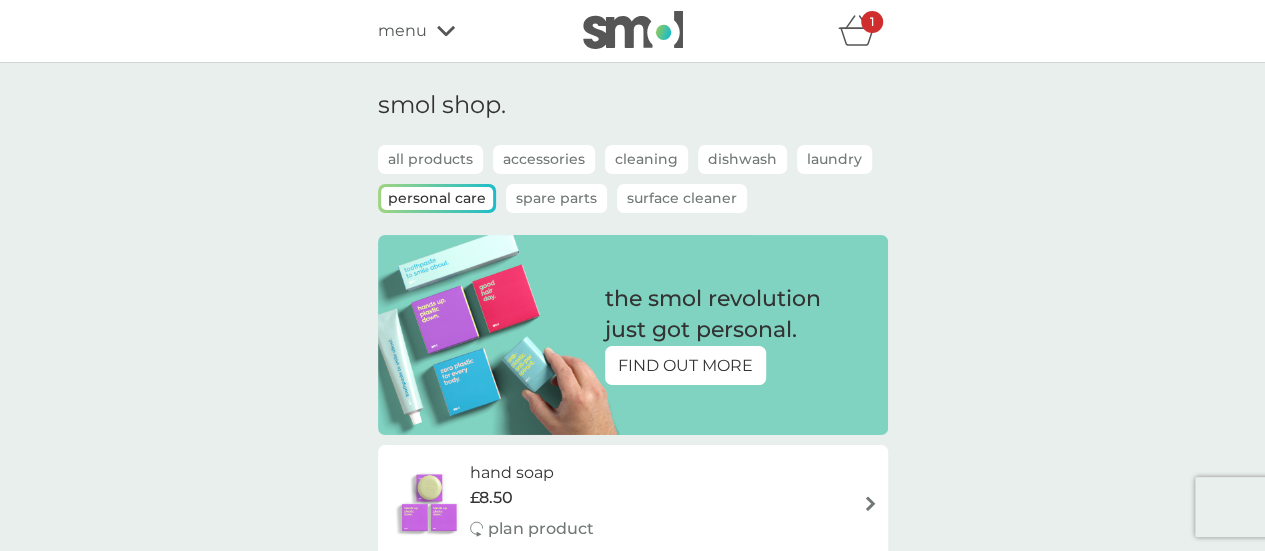 click on "Spare Parts" at bounding box center (556, 198) 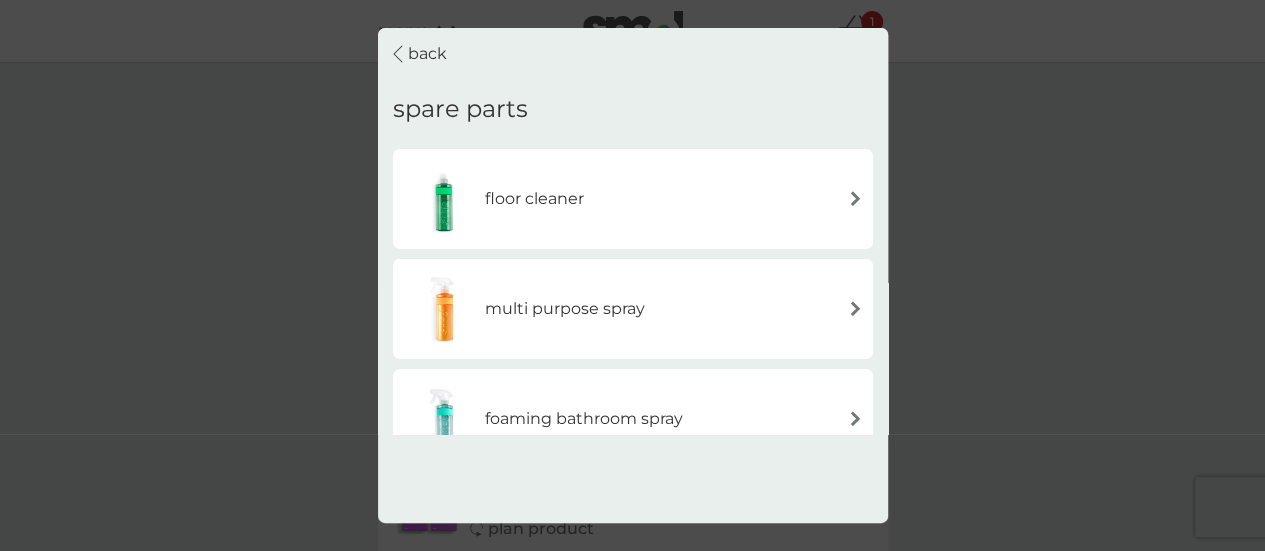 click on "floor cleaner" at bounding box center (633, 199) 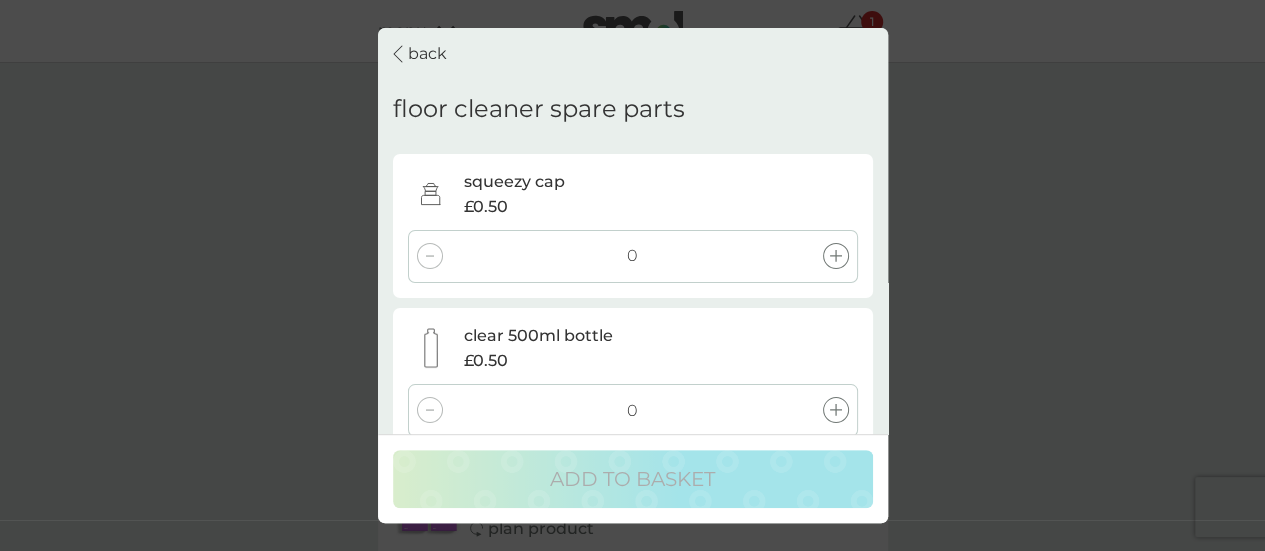 click at bounding box center [836, 256] 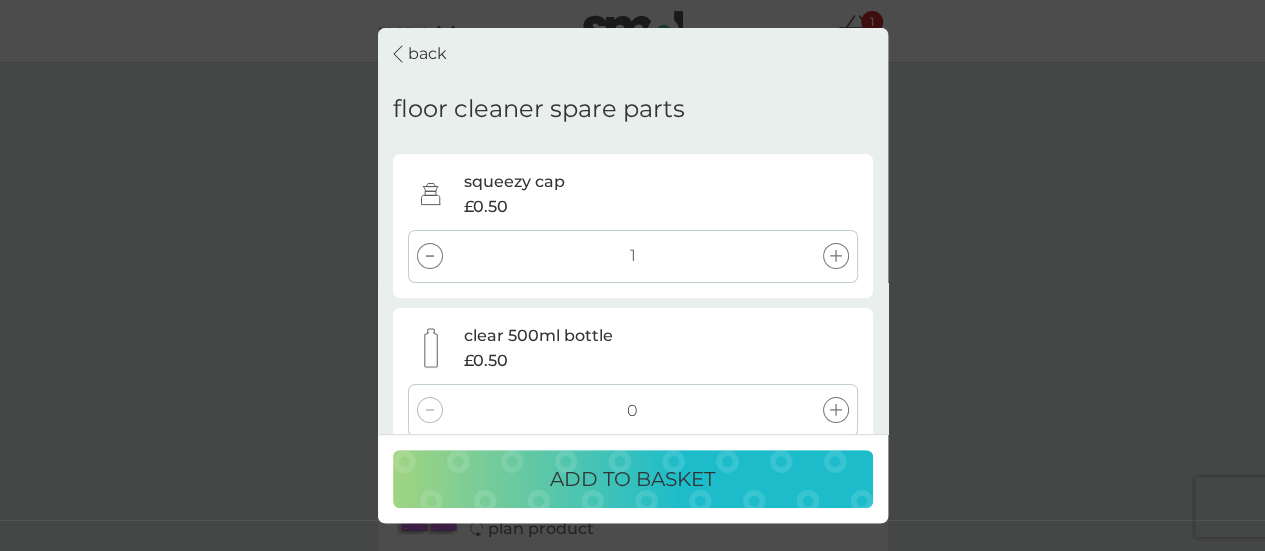 click on "ADD TO BASKET" at bounding box center [632, 479] 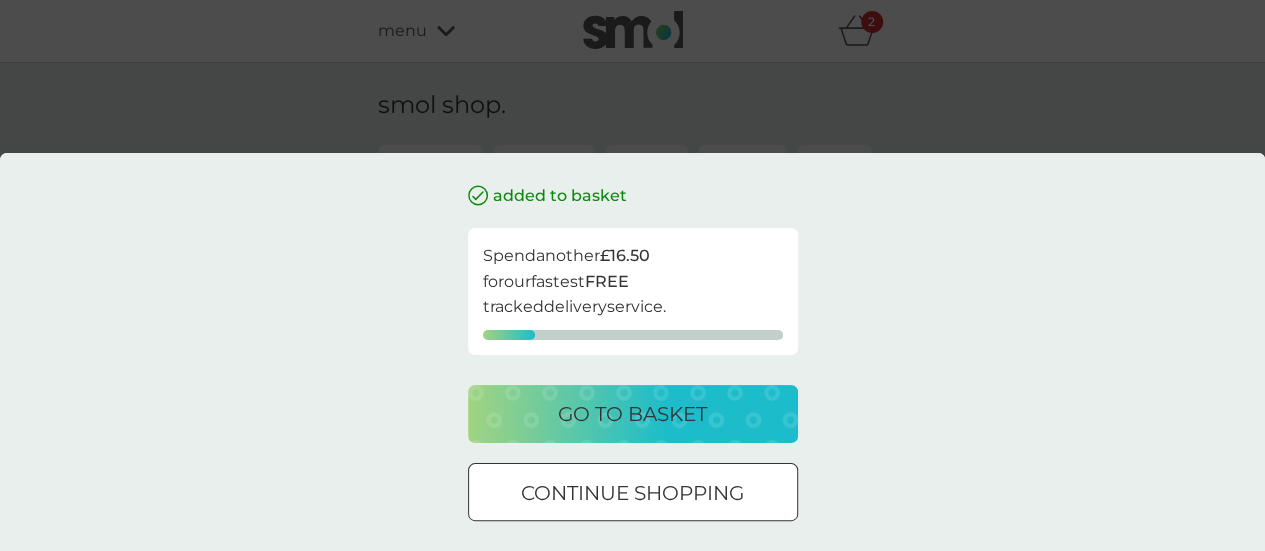 click on "continue shopping" at bounding box center (632, 493) 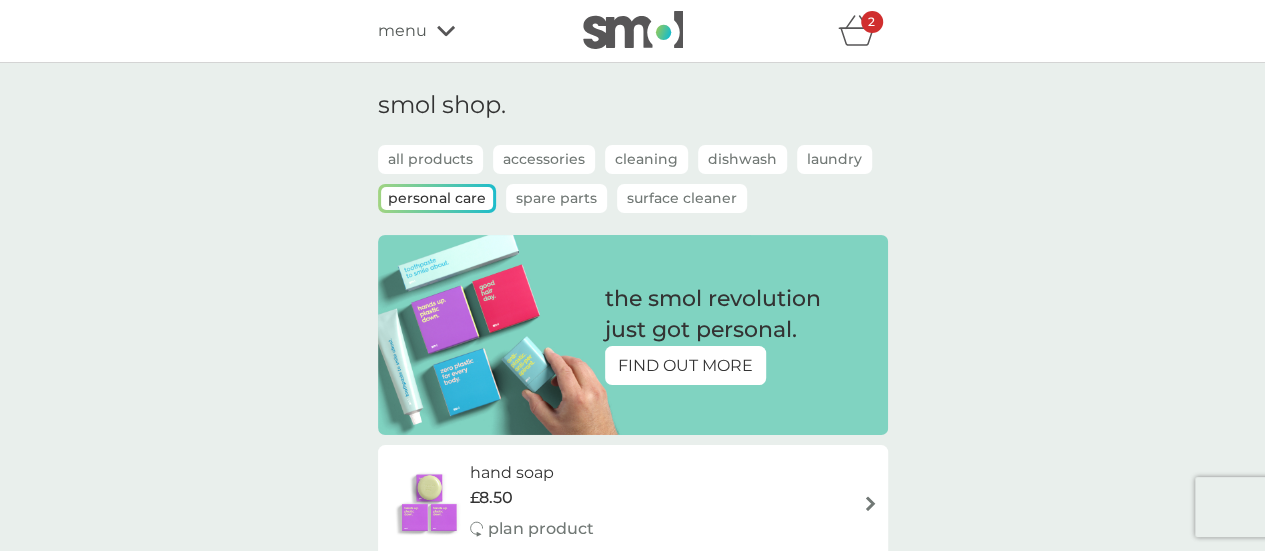 click on "Spare Parts" at bounding box center (556, 198) 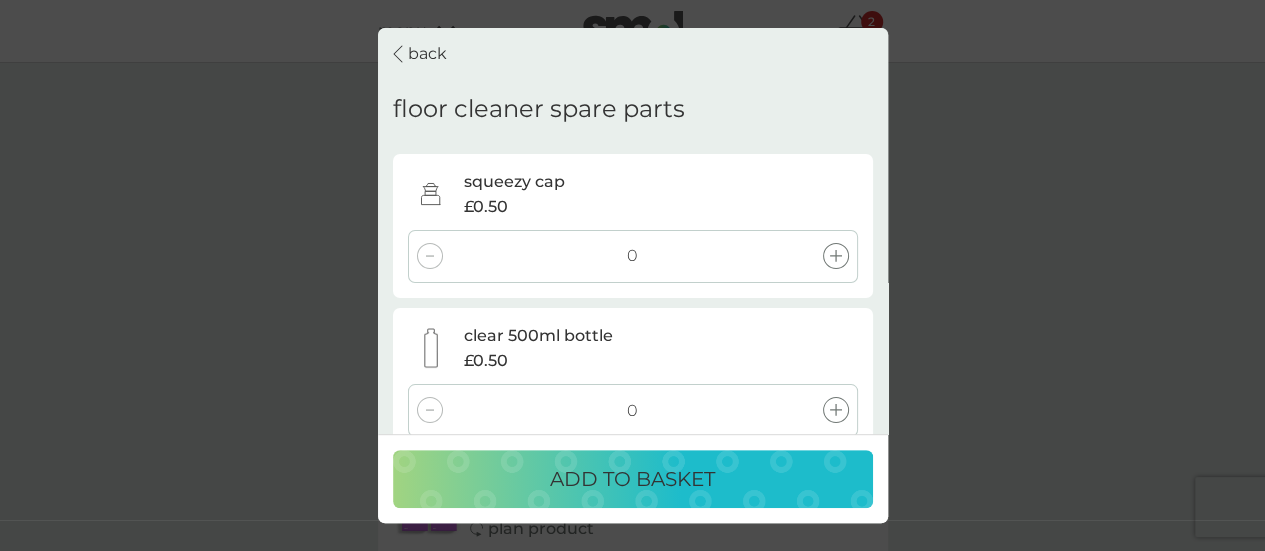 click on "back" at bounding box center [427, 54] 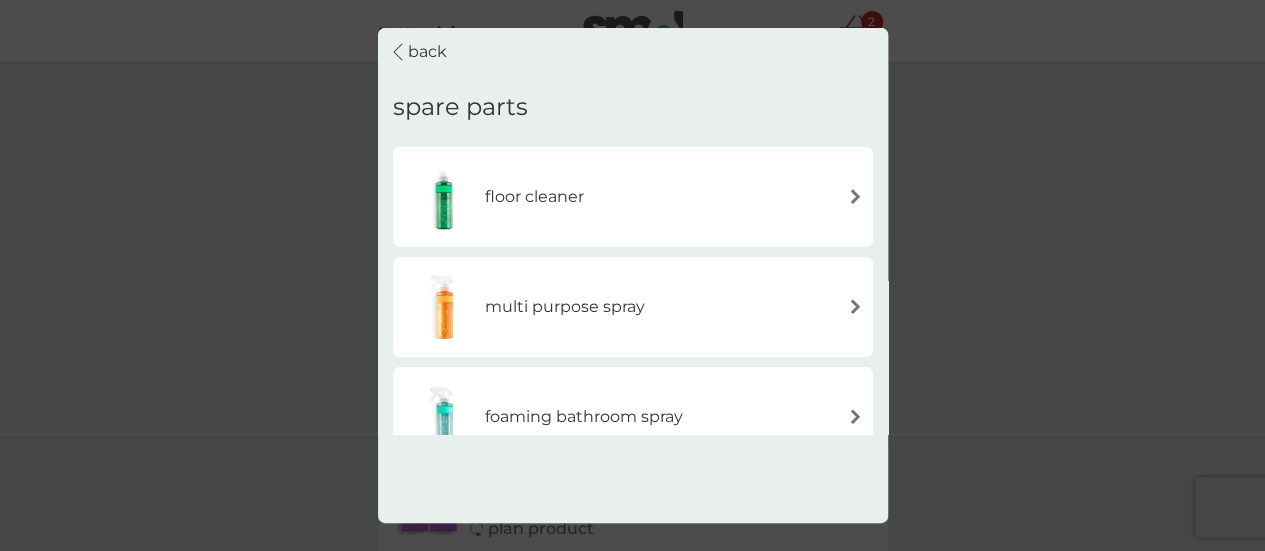 scroll, scrollTop: 0, scrollLeft: 0, axis: both 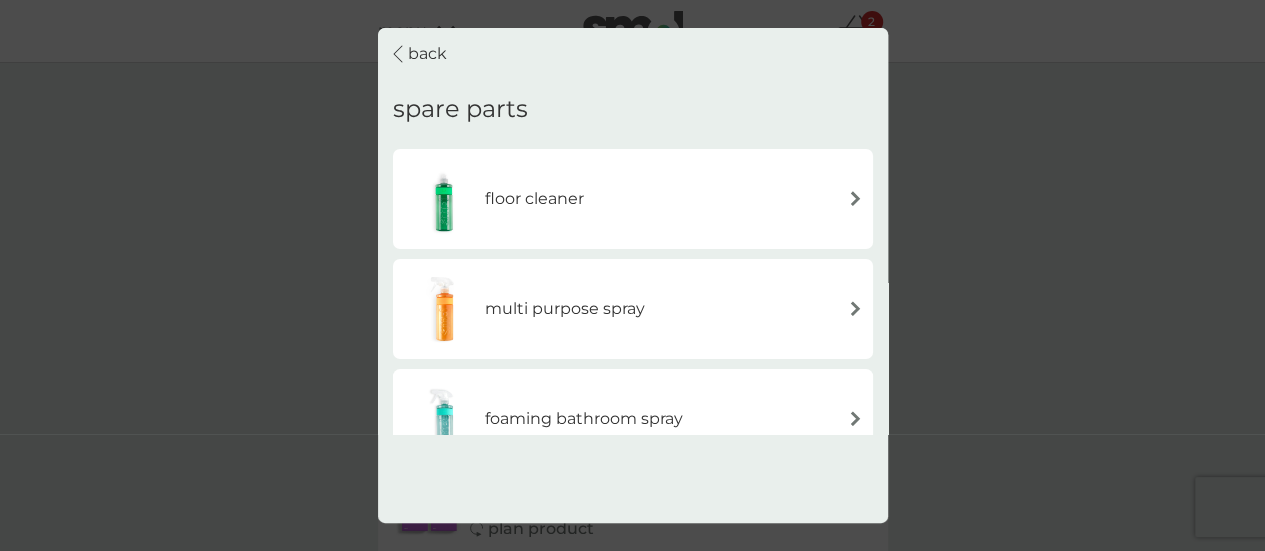 click on "back" at bounding box center [427, 54] 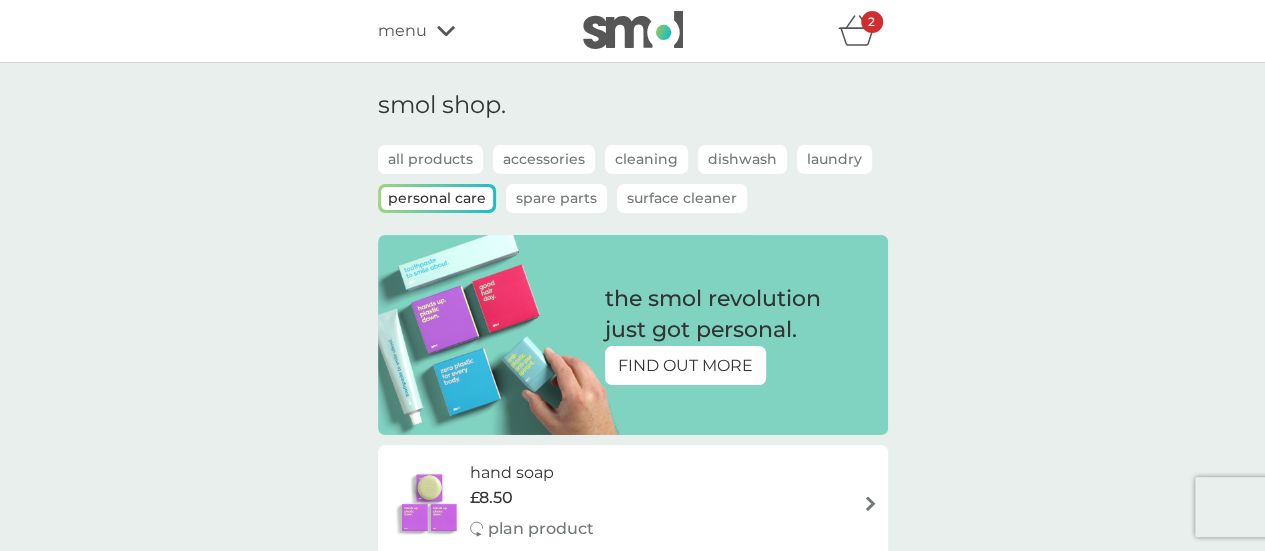 click on "Surface Cleaner" at bounding box center [682, 198] 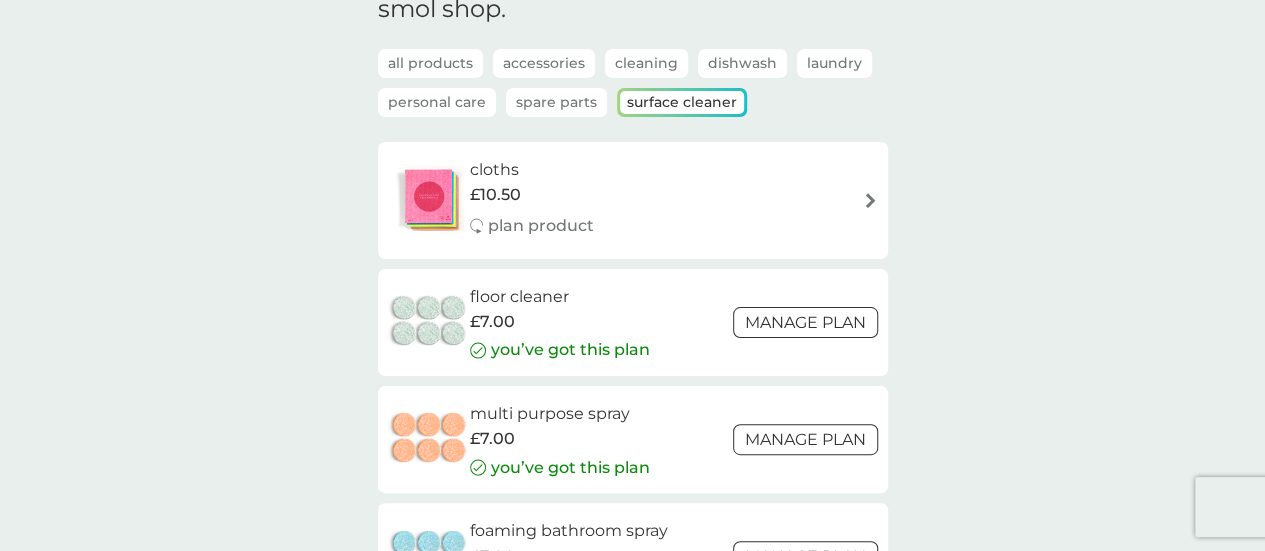 scroll, scrollTop: 0, scrollLeft: 0, axis: both 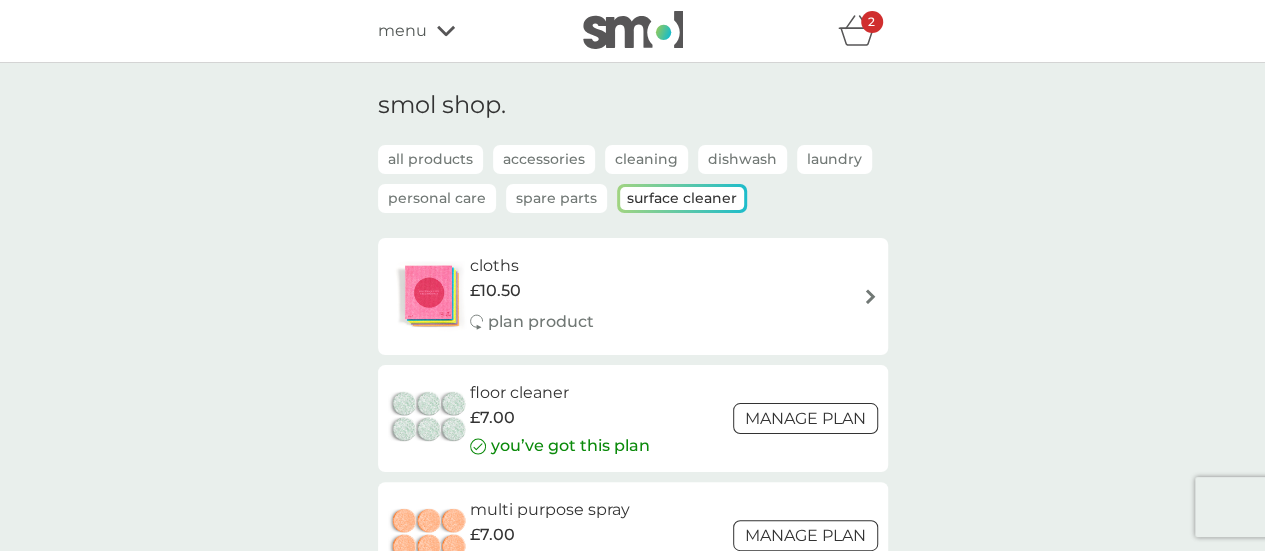 click on "Cleaning" at bounding box center [646, 159] 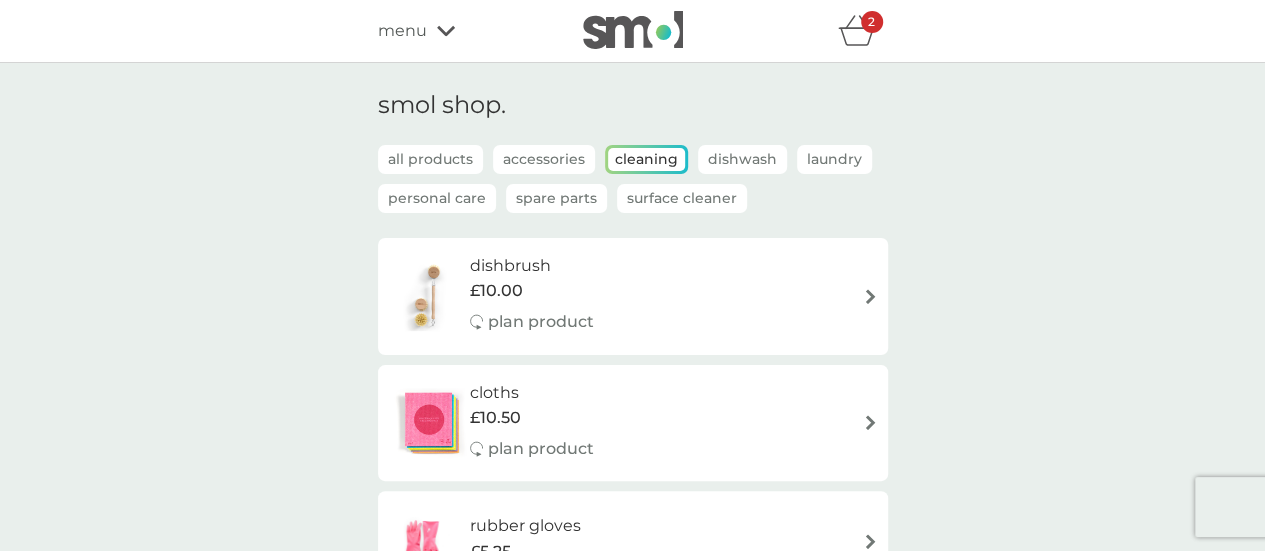scroll, scrollTop: 400, scrollLeft: 0, axis: vertical 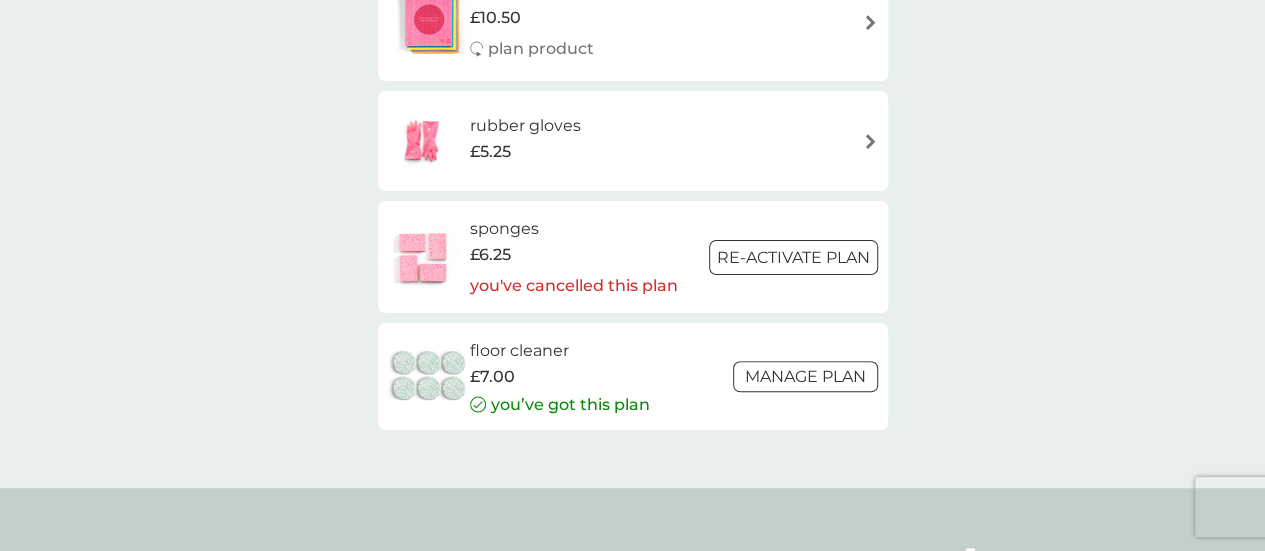 click on "Manage plan" at bounding box center [805, 376] 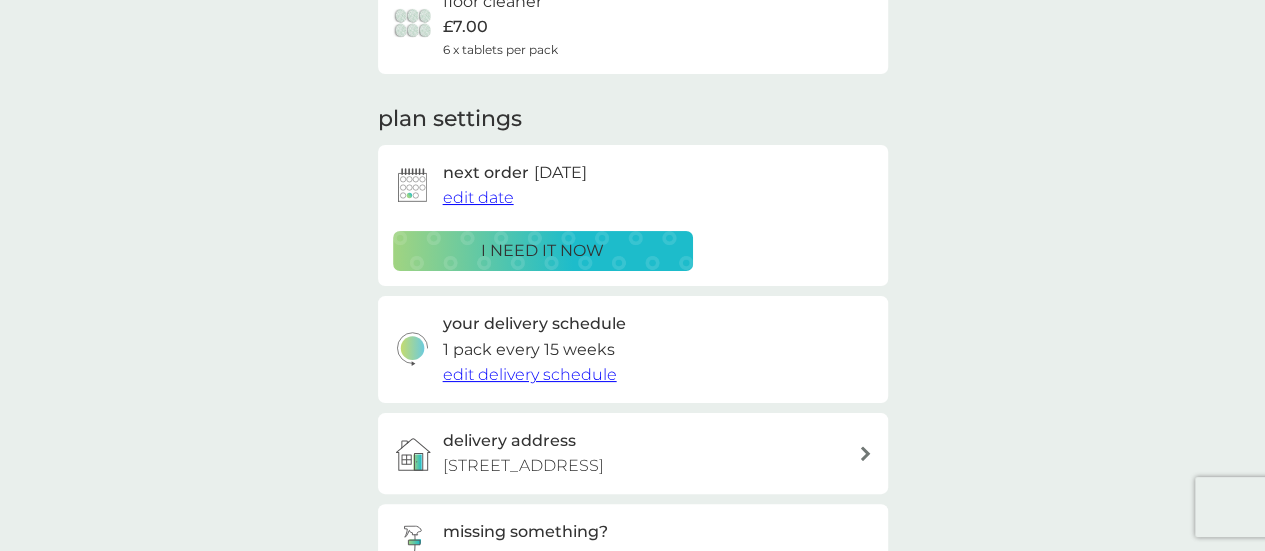 scroll, scrollTop: 200, scrollLeft: 0, axis: vertical 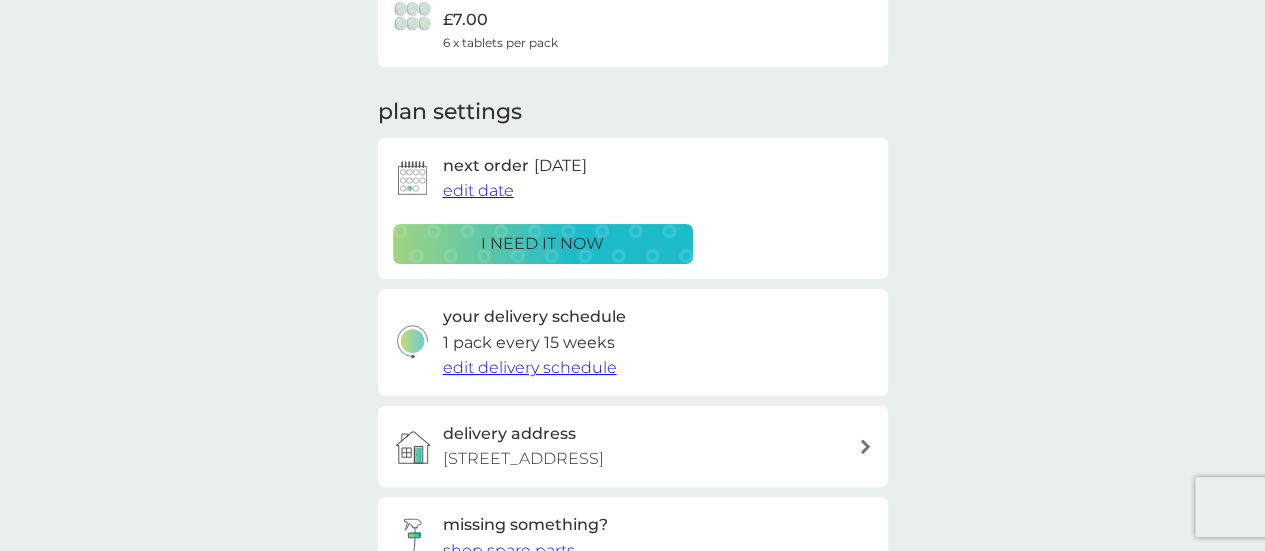 click on "i need it now" at bounding box center [542, 244] 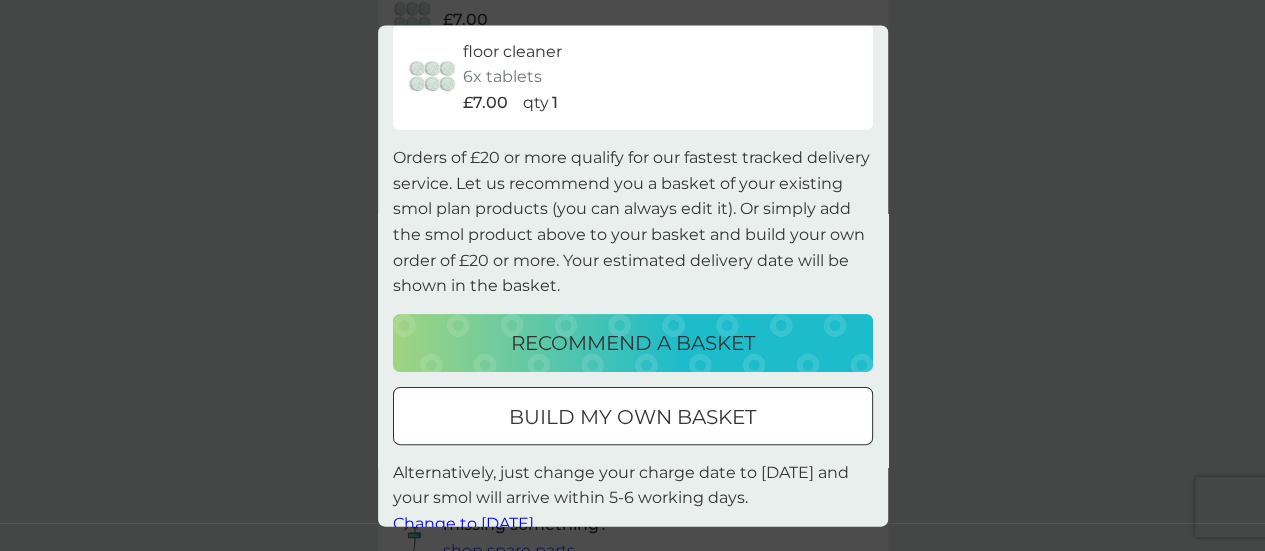 scroll, scrollTop: 96, scrollLeft: 0, axis: vertical 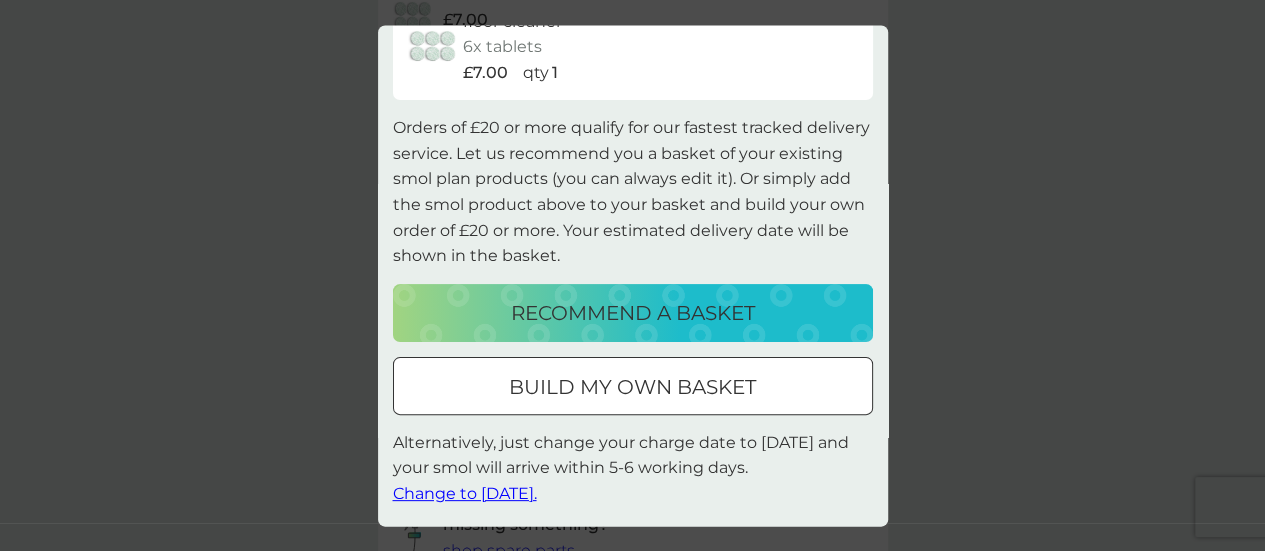 click on "build my own basket" at bounding box center [632, 387] 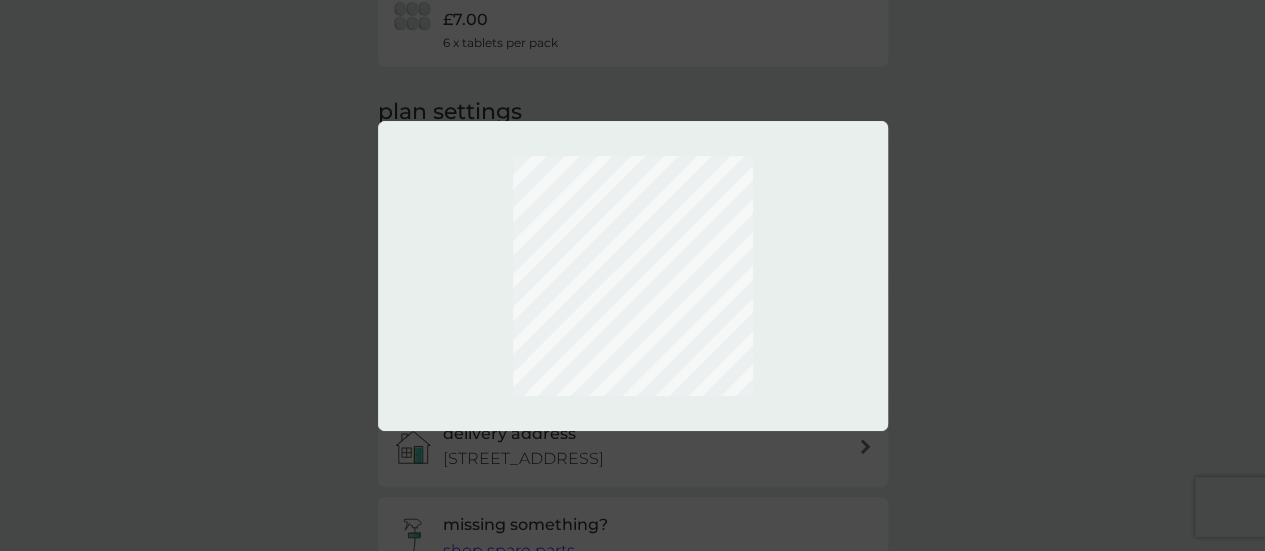 scroll, scrollTop: 0, scrollLeft: 0, axis: both 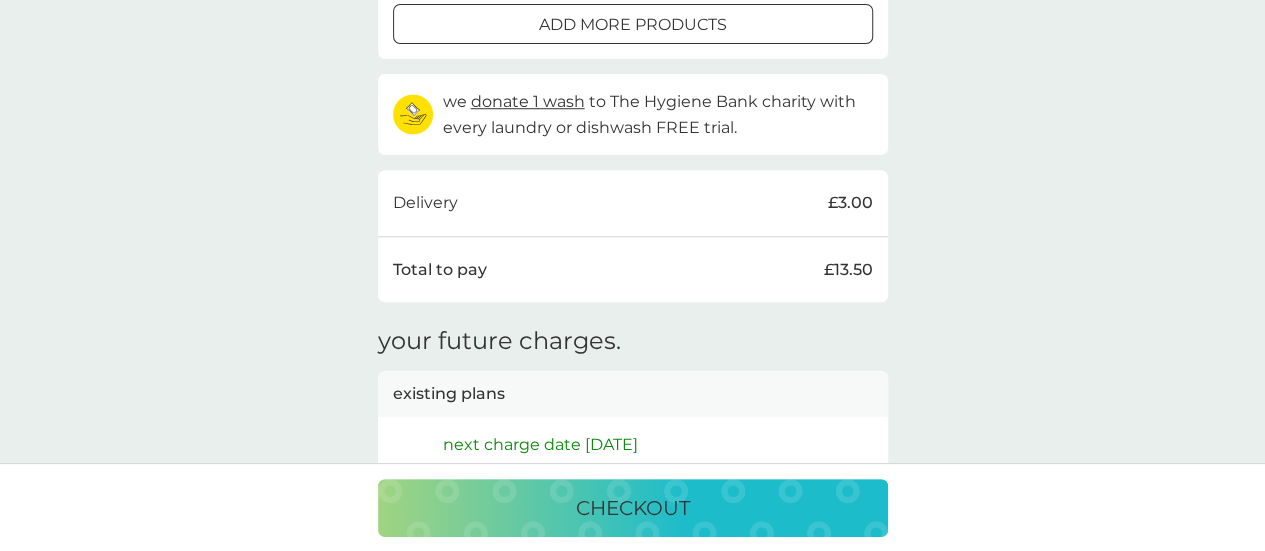 click on "checkout" at bounding box center [633, 508] 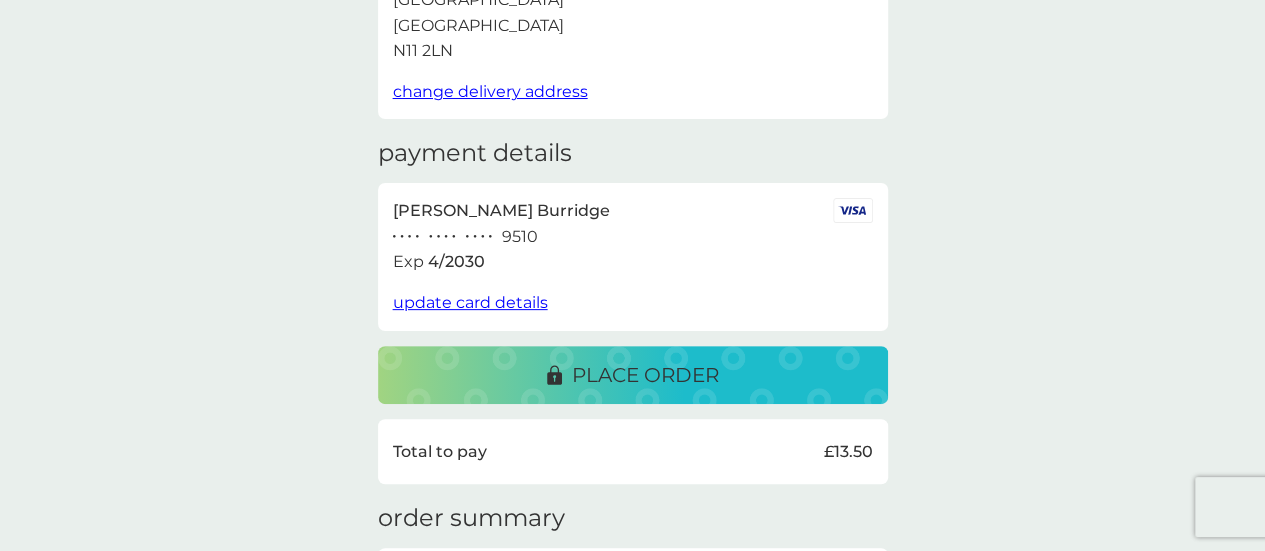 scroll, scrollTop: 400, scrollLeft: 0, axis: vertical 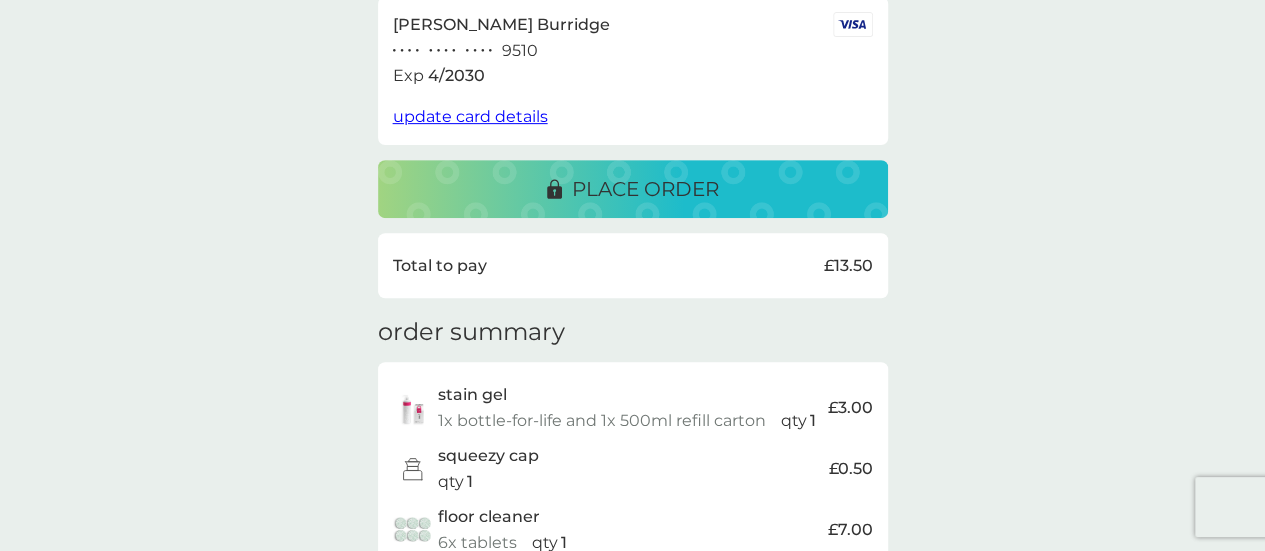 click on "place order" at bounding box center [645, 189] 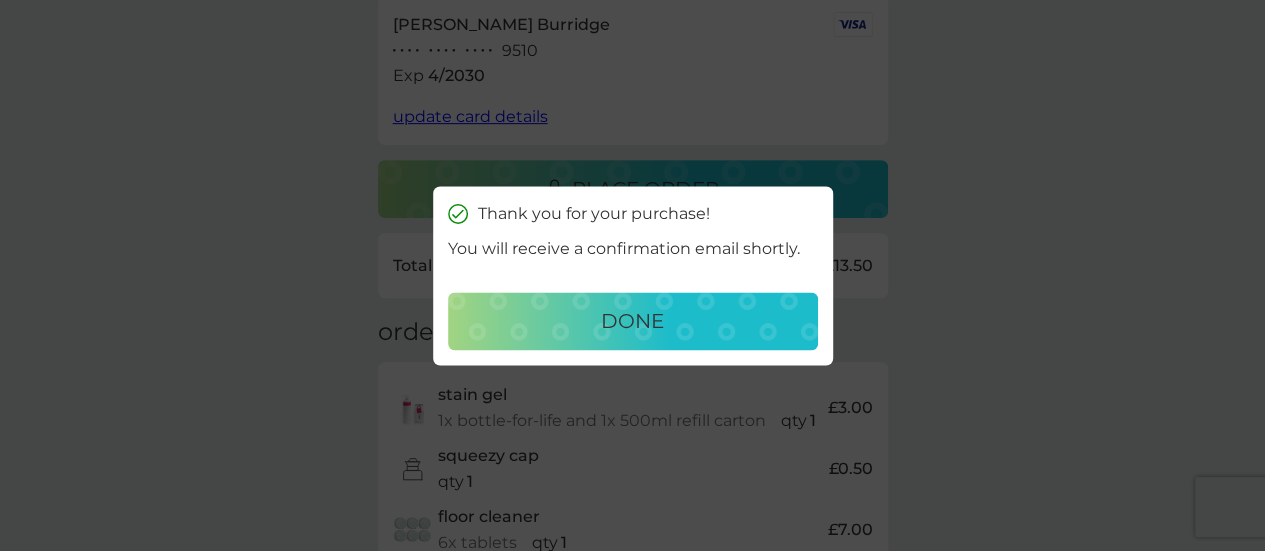 click on "done" at bounding box center (632, 321) 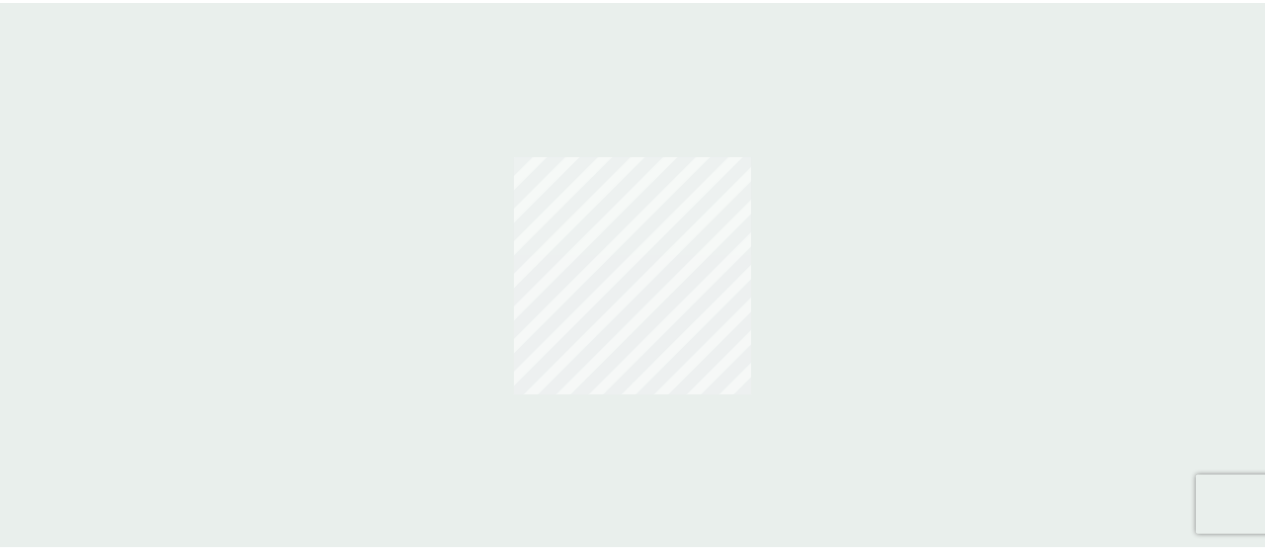 scroll, scrollTop: 0, scrollLeft: 0, axis: both 